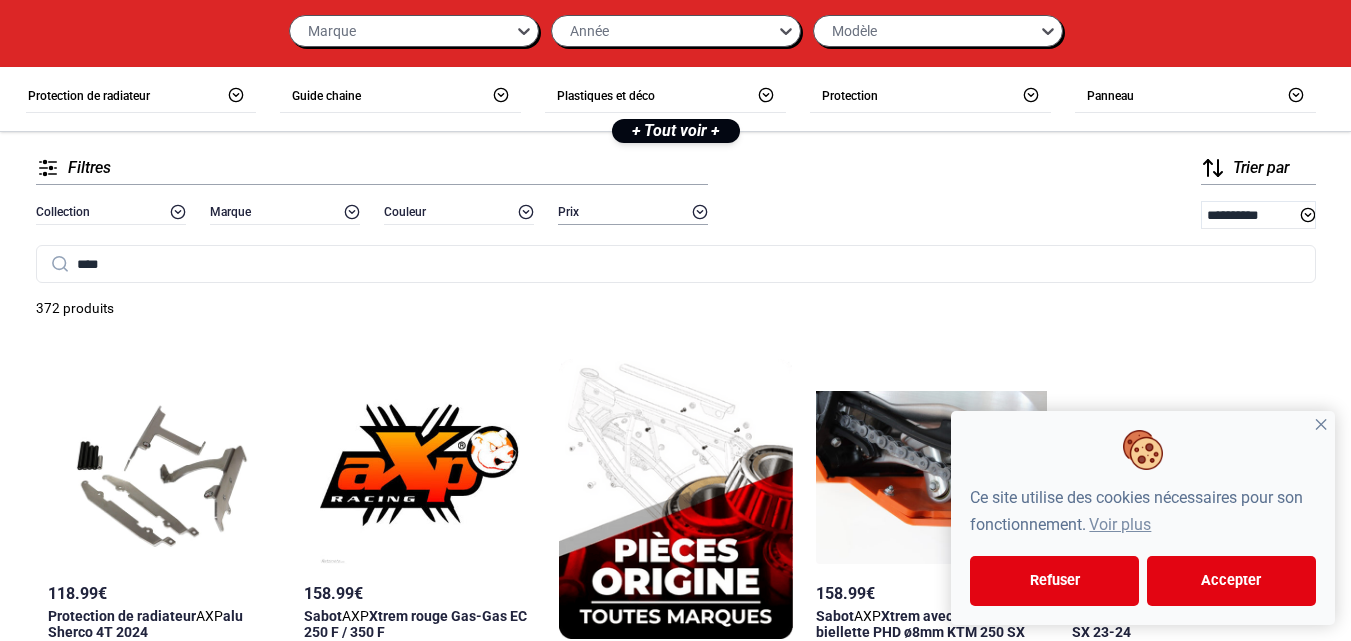 scroll, scrollTop: 0, scrollLeft: 0, axis: both 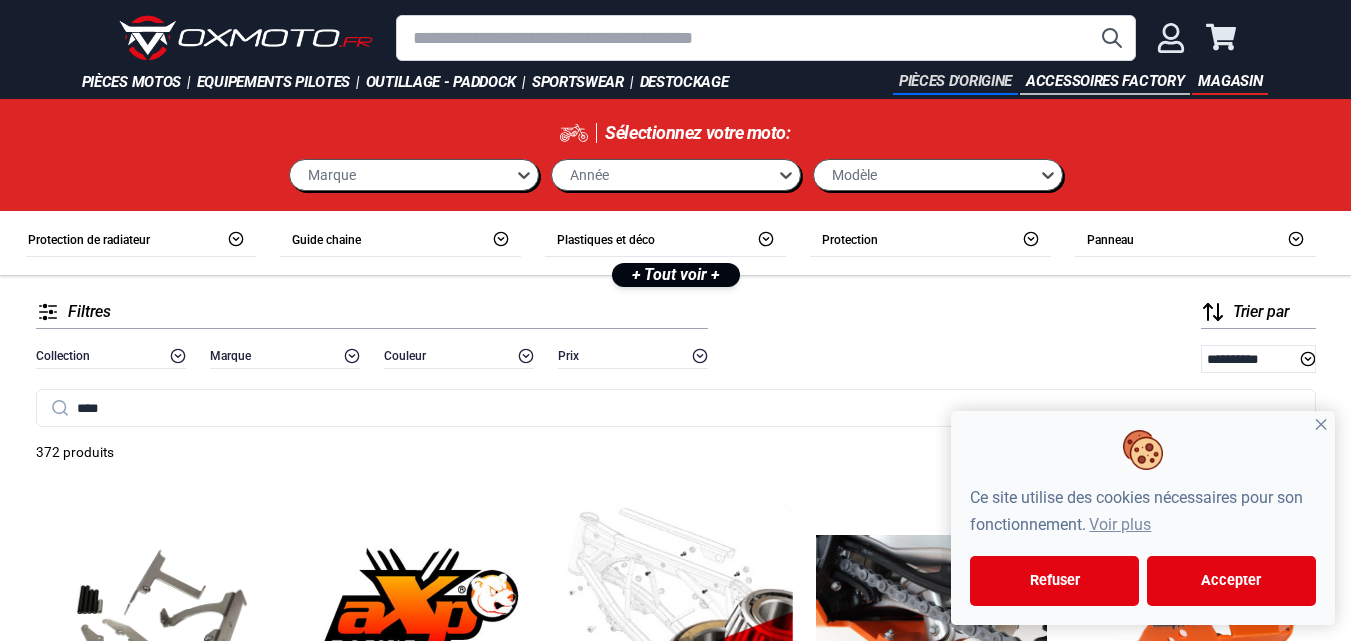 click on "Pièces d'origine" at bounding box center [955, 82] 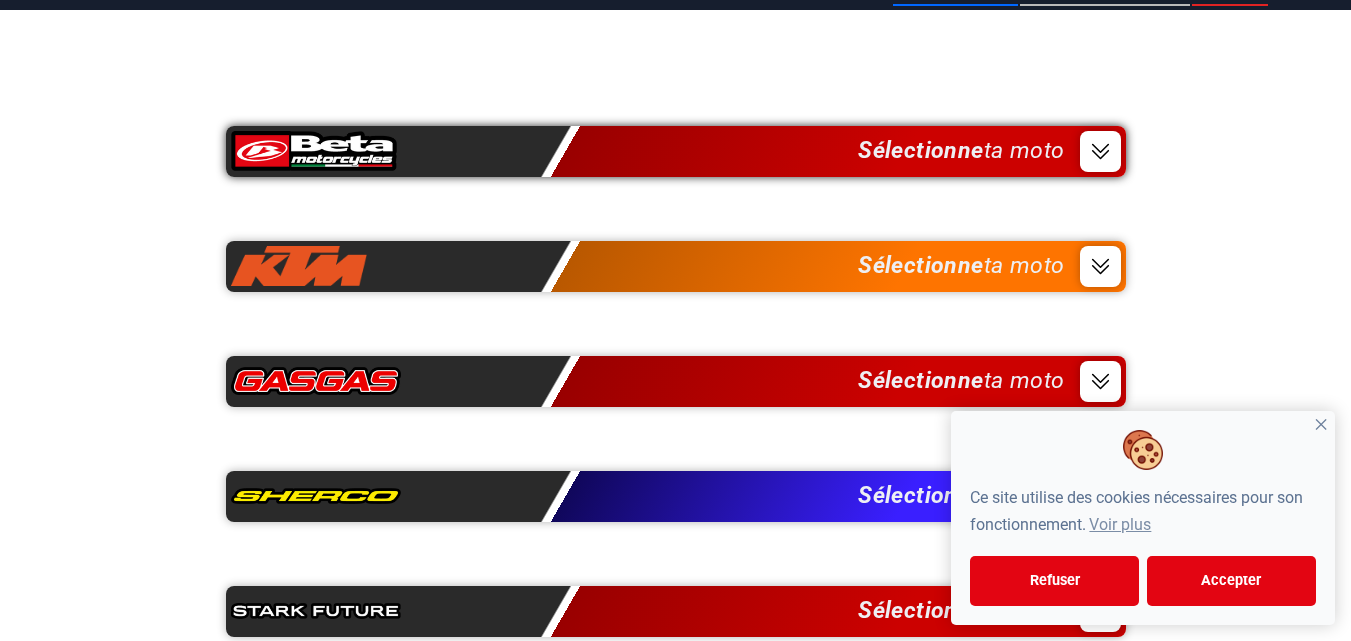 scroll, scrollTop: 300, scrollLeft: 0, axis: vertical 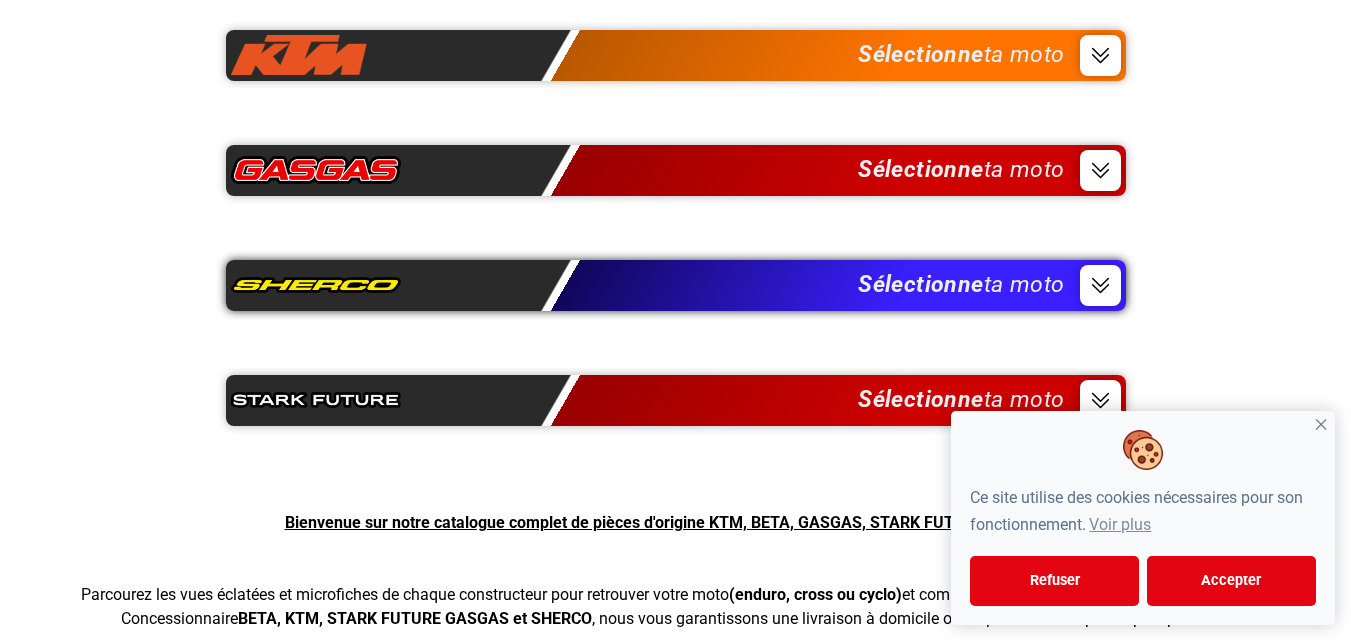 click at bounding box center (1100, 285) 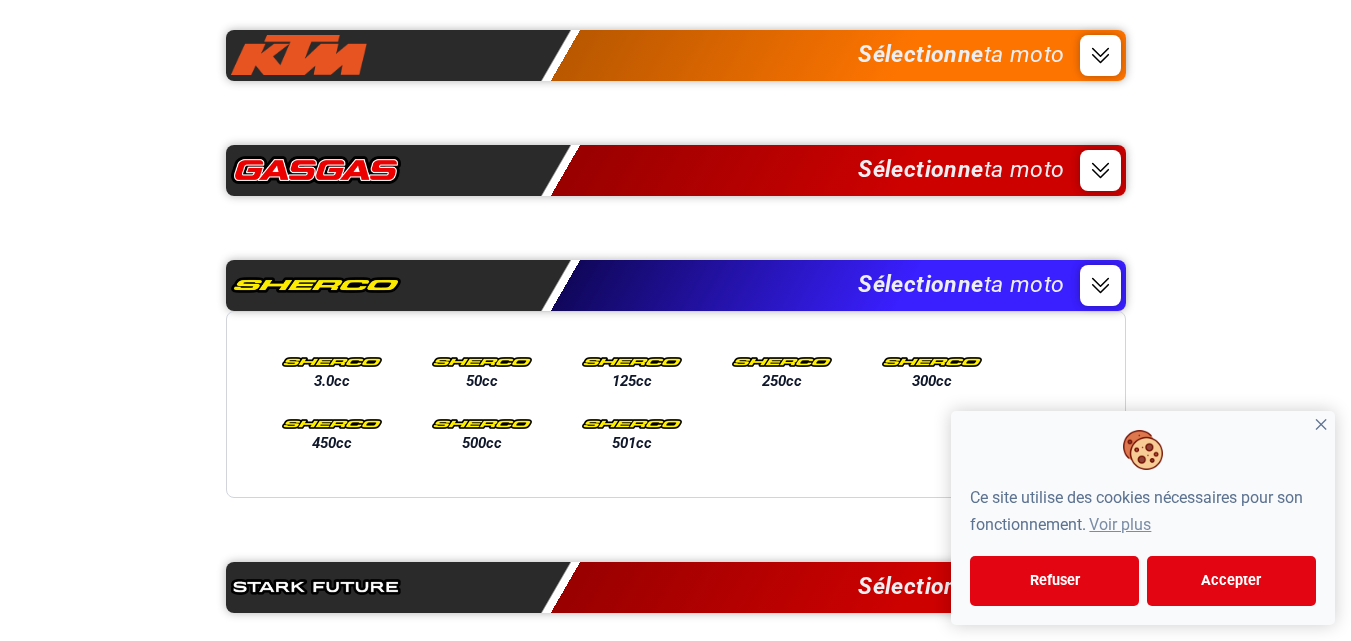 click on "✕" at bounding box center [1321, 425] 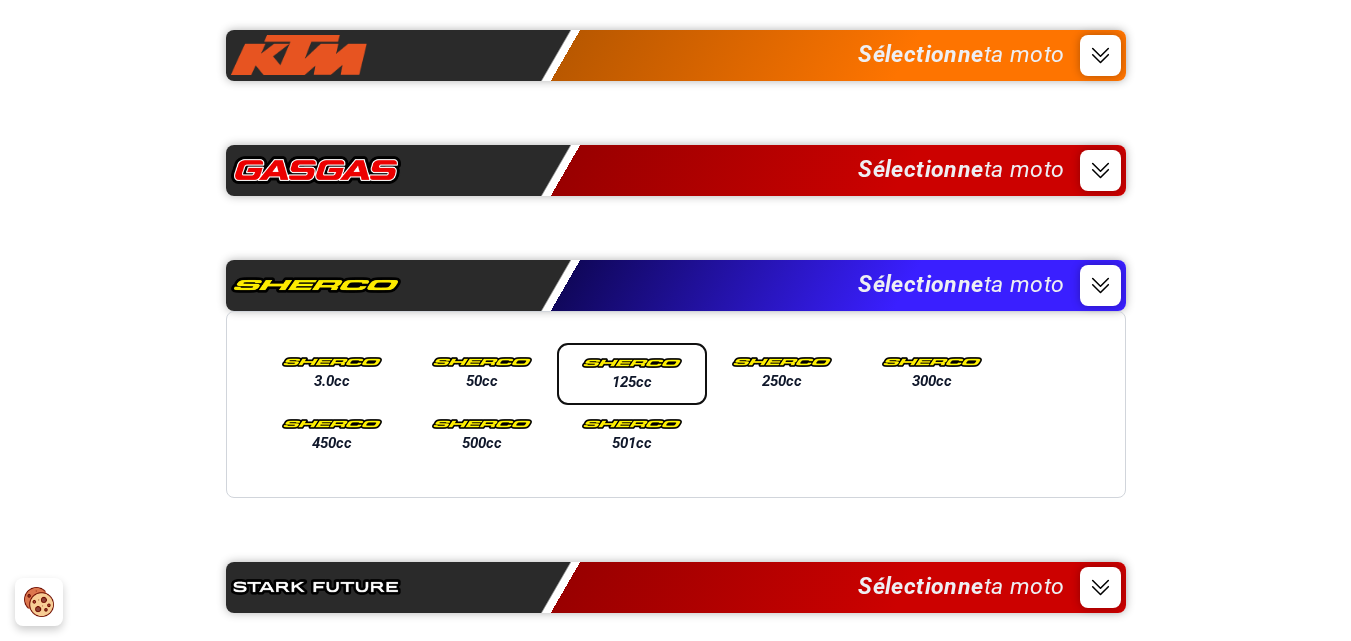 click at bounding box center (632, 363) 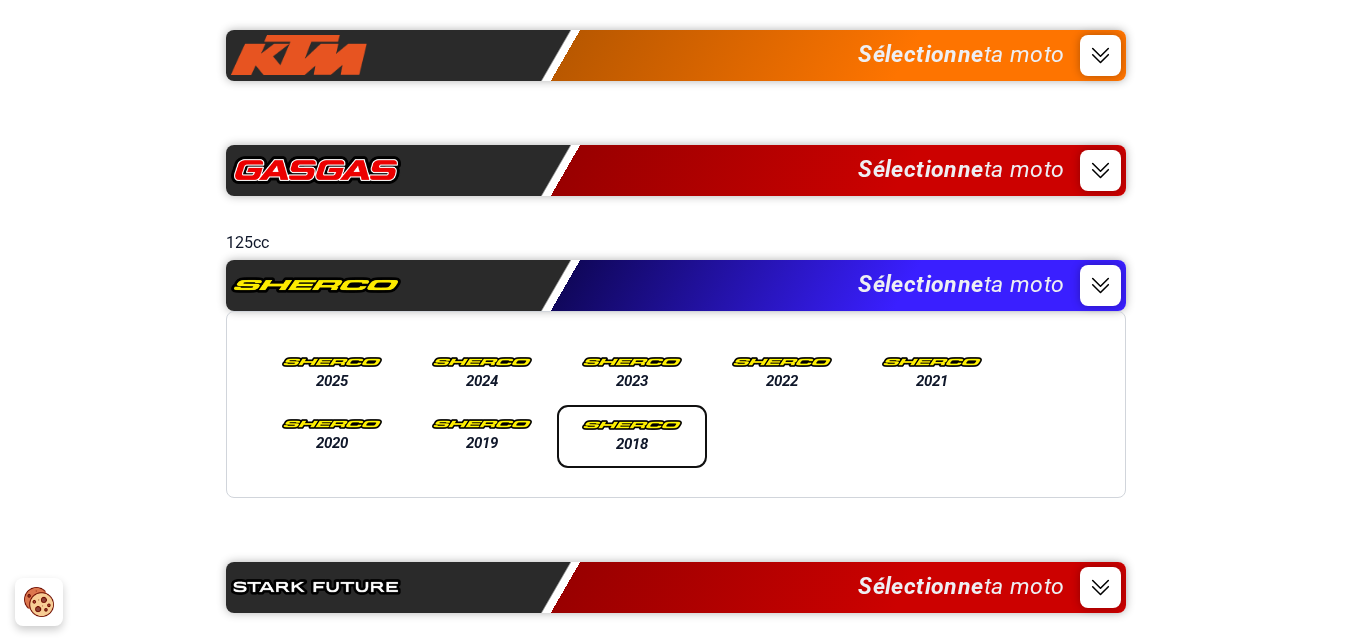 click at bounding box center (632, 425) 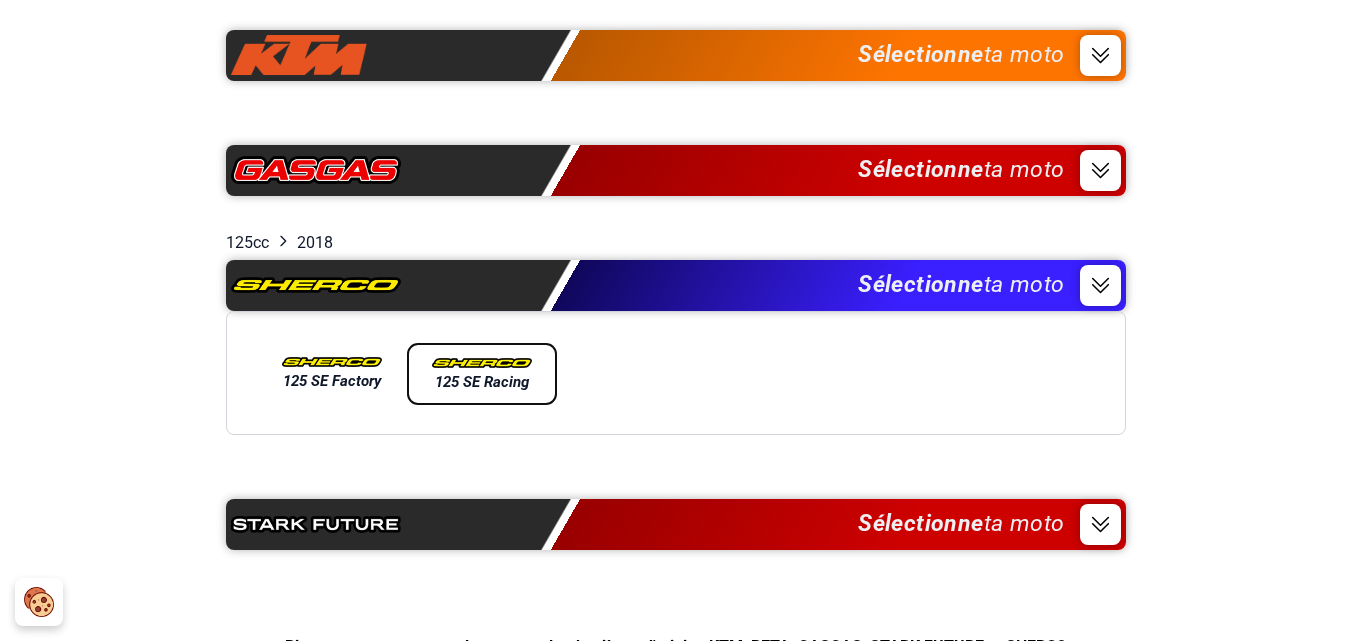 click on "125 SE Racing" at bounding box center (482, 382) 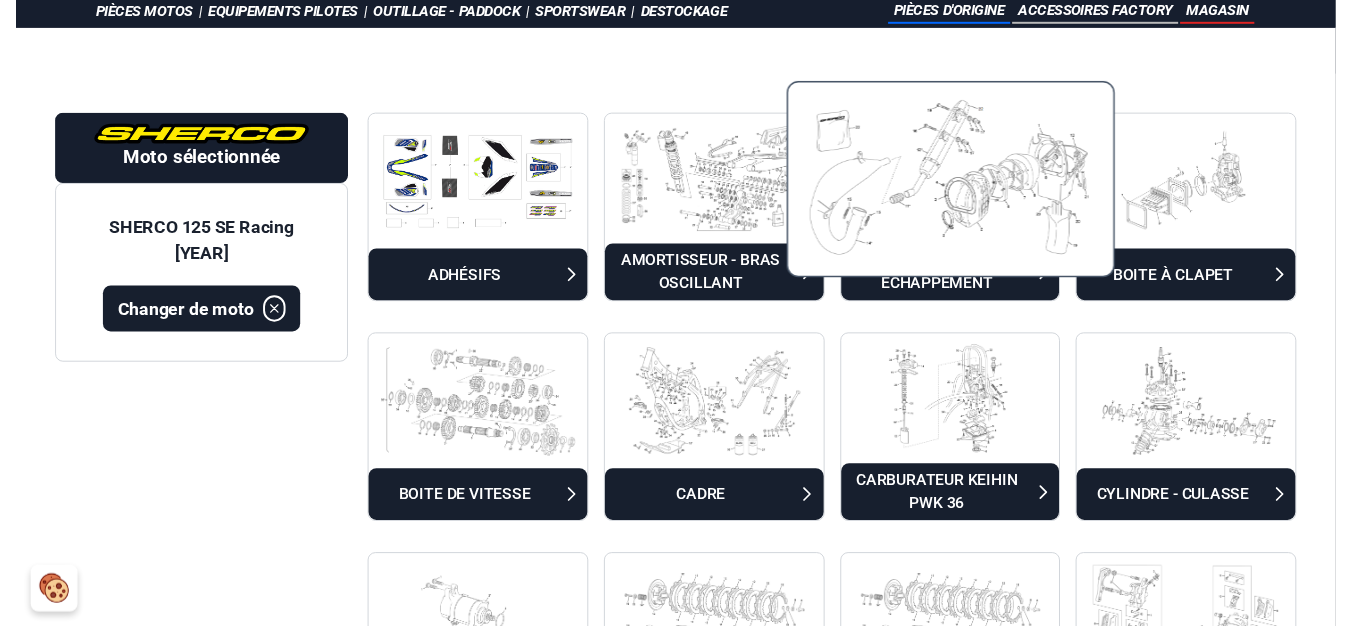 scroll, scrollTop: 100, scrollLeft: 0, axis: vertical 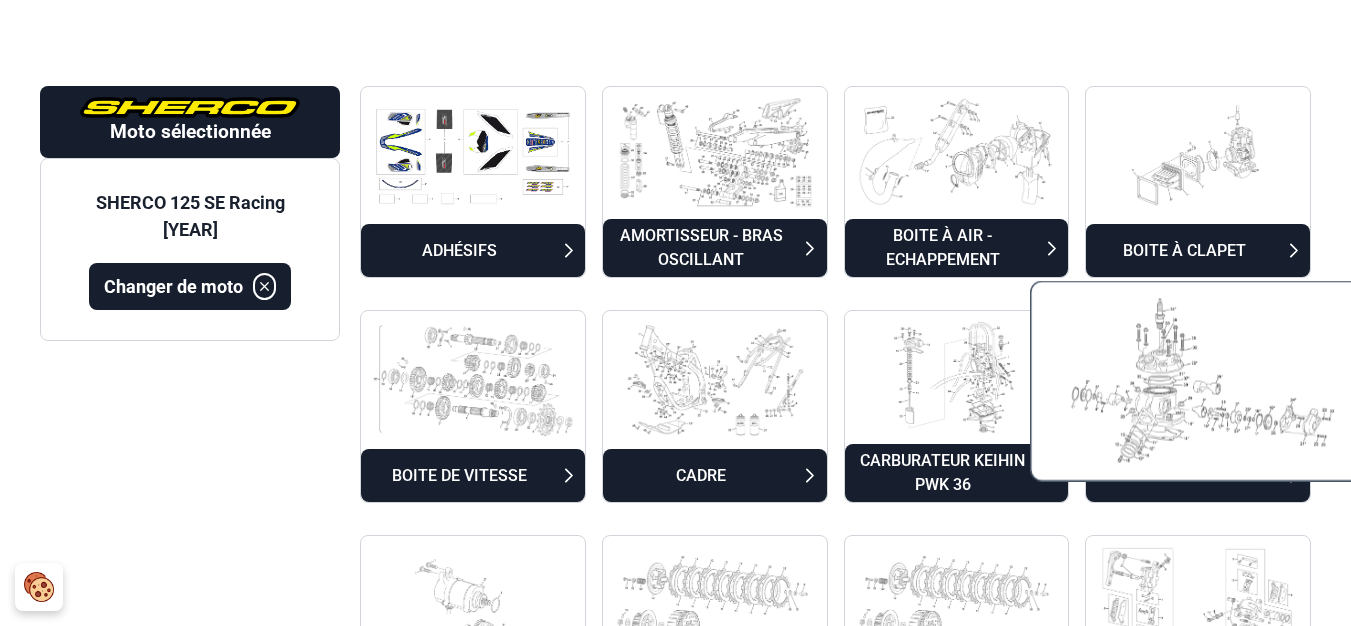 click at bounding box center (1198, 380) 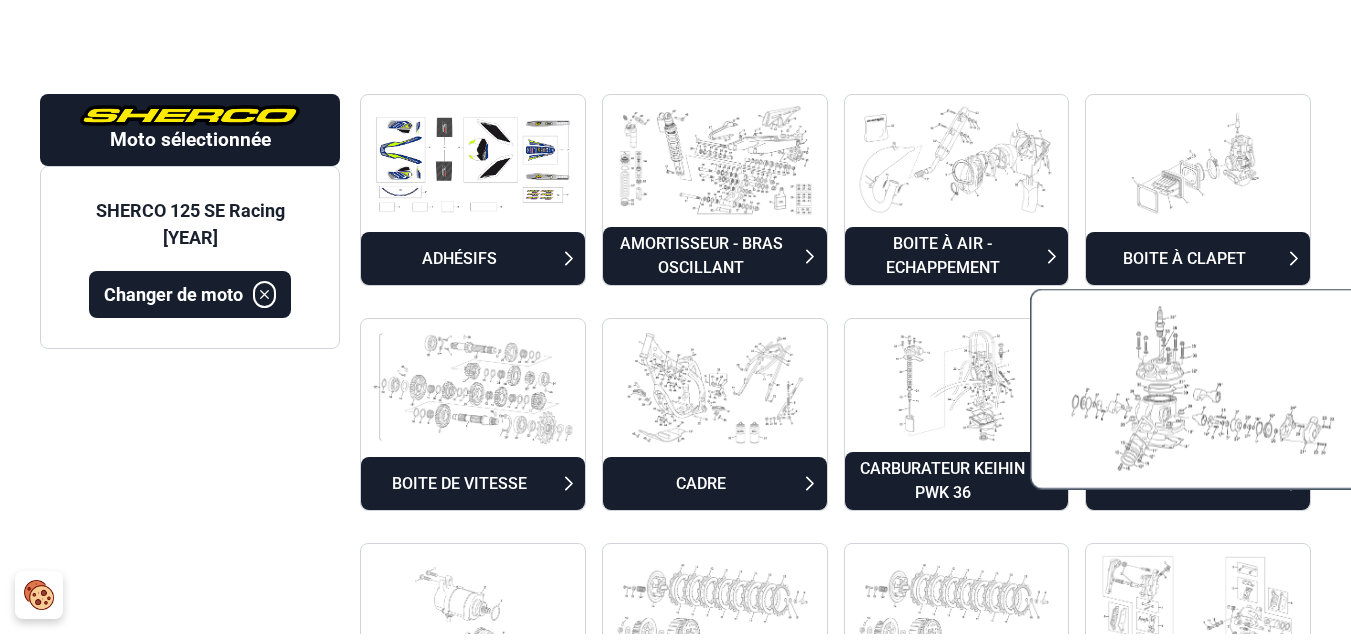 scroll, scrollTop: 166, scrollLeft: 0, axis: vertical 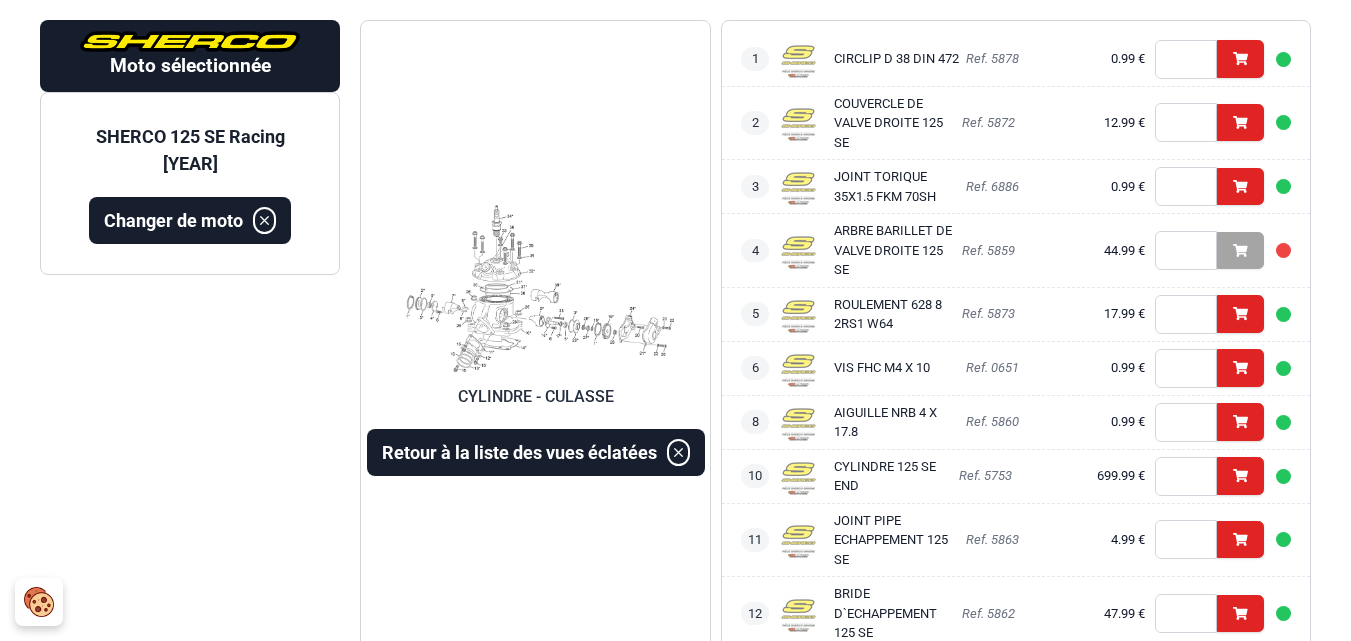 click at bounding box center (535, 289) 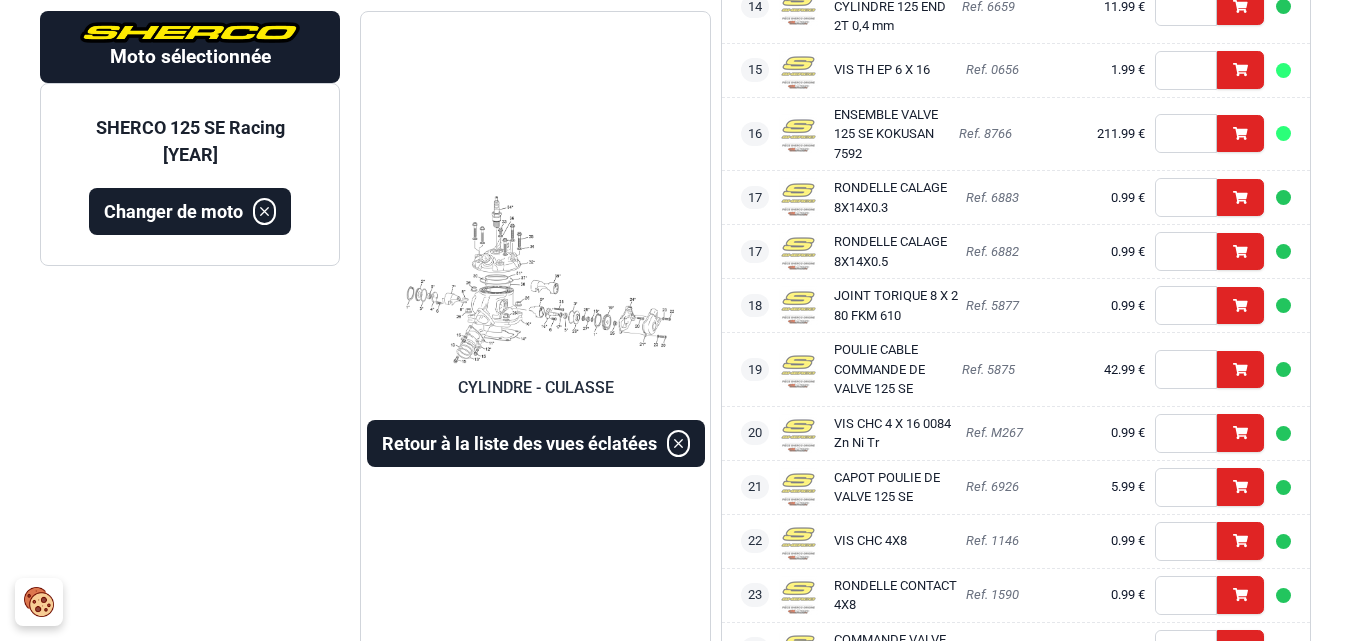 scroll, scrollTop: 1466, scrollLeft: 0, axis: vertical 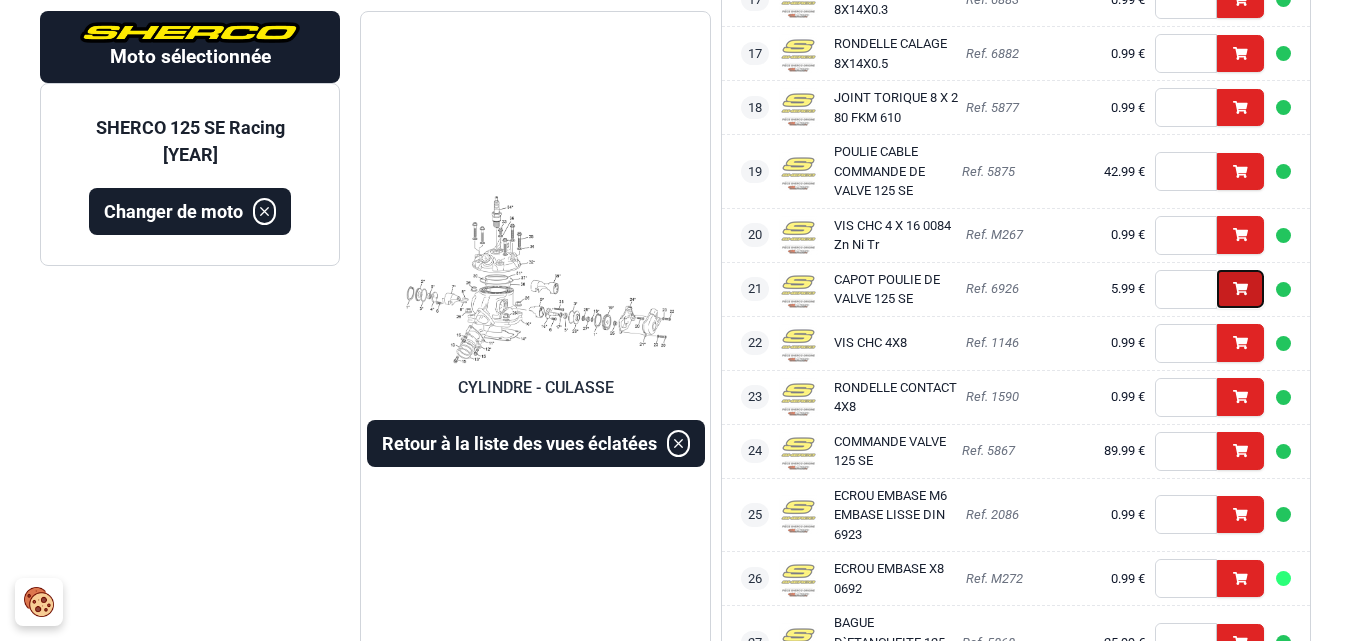 click on "Ajouter" at bounding box center (1240, 288) 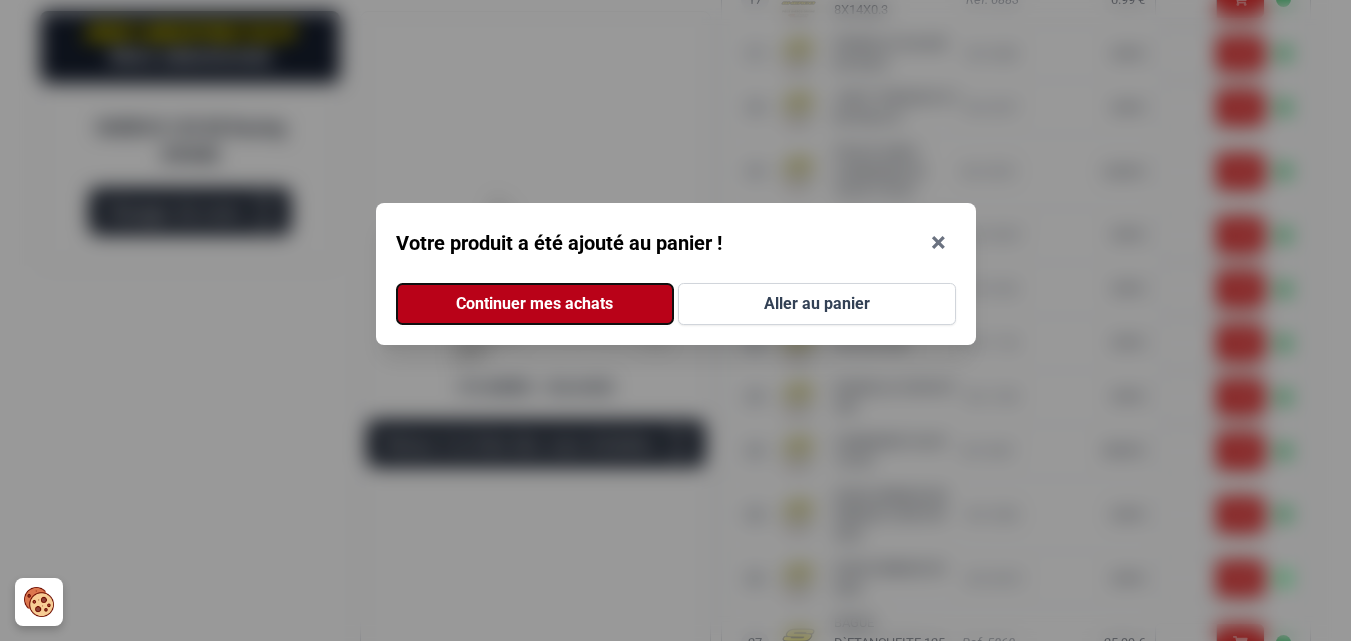 click on "Continuer mes achats" at bounding box center (535, 304) 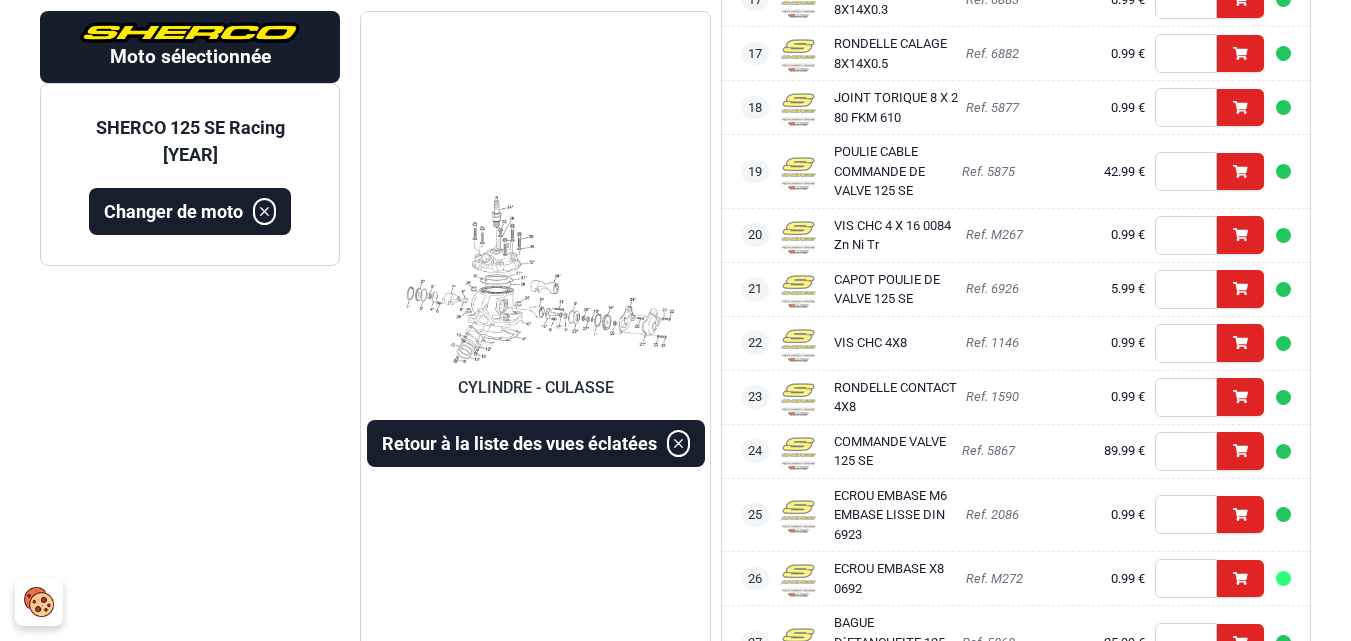 scroll, scrollTop: 100, scrollLeft: 0, axis: vertical 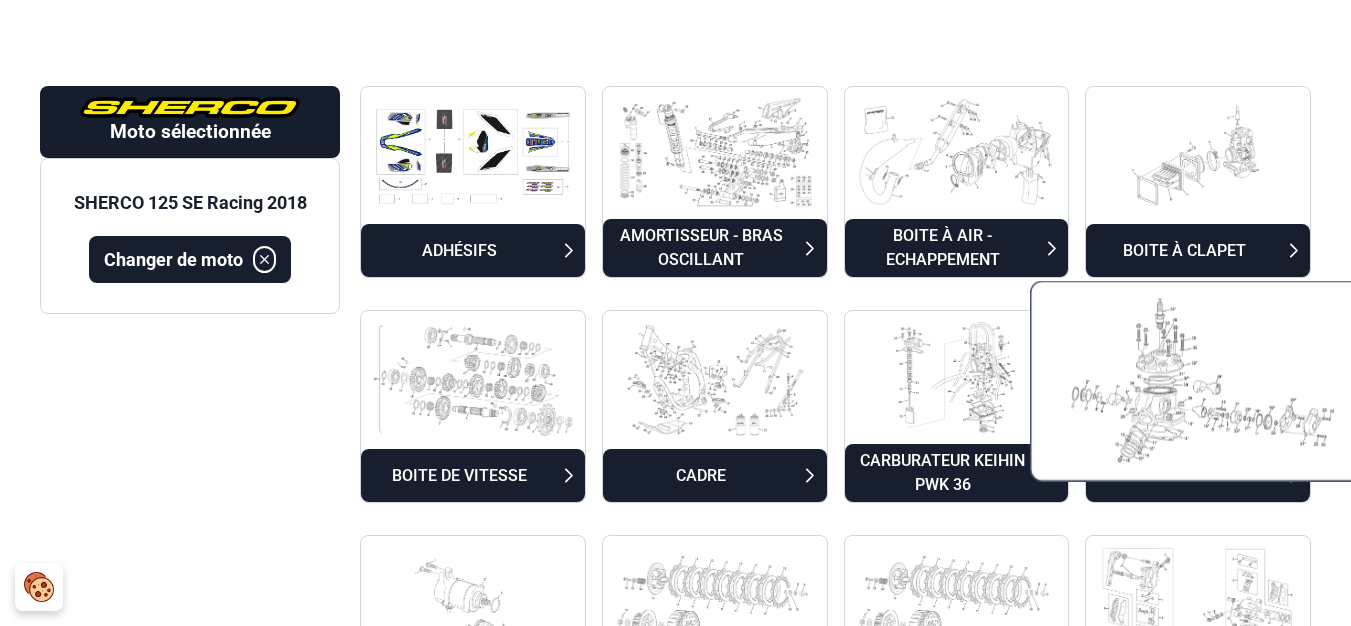 click at bounding box center [1198, 380] 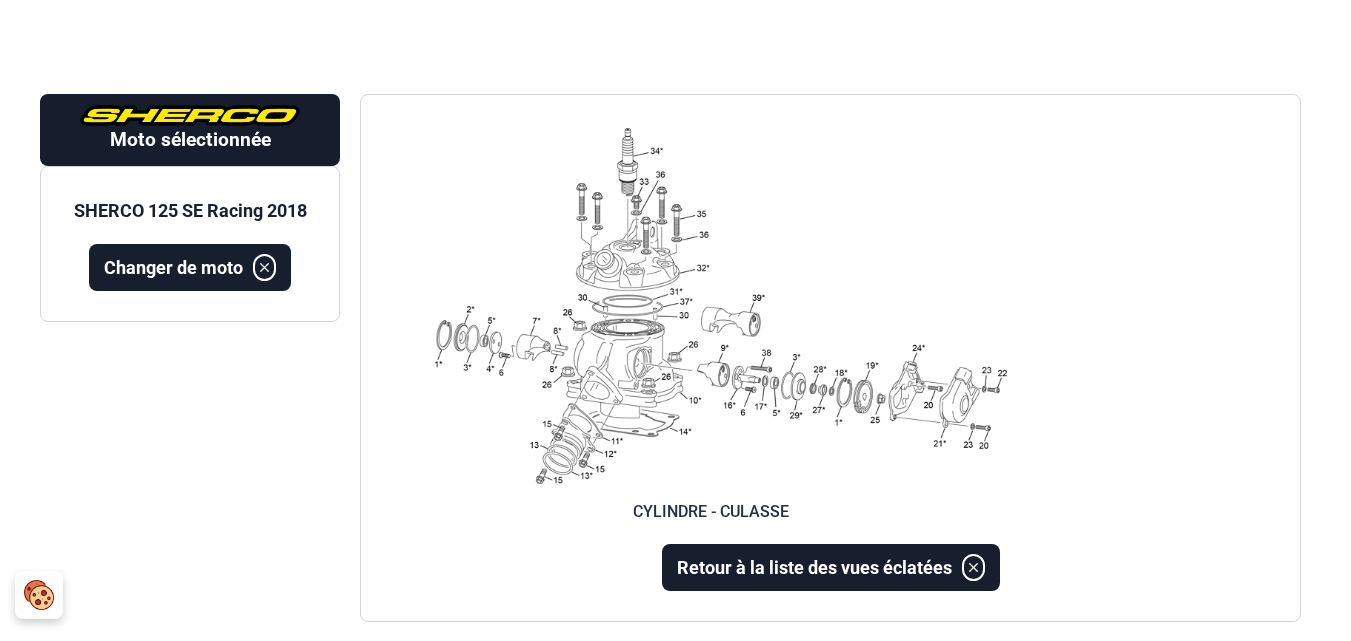 scroll, scrollTop: 166, scrollLeft: 0, axis: vertical 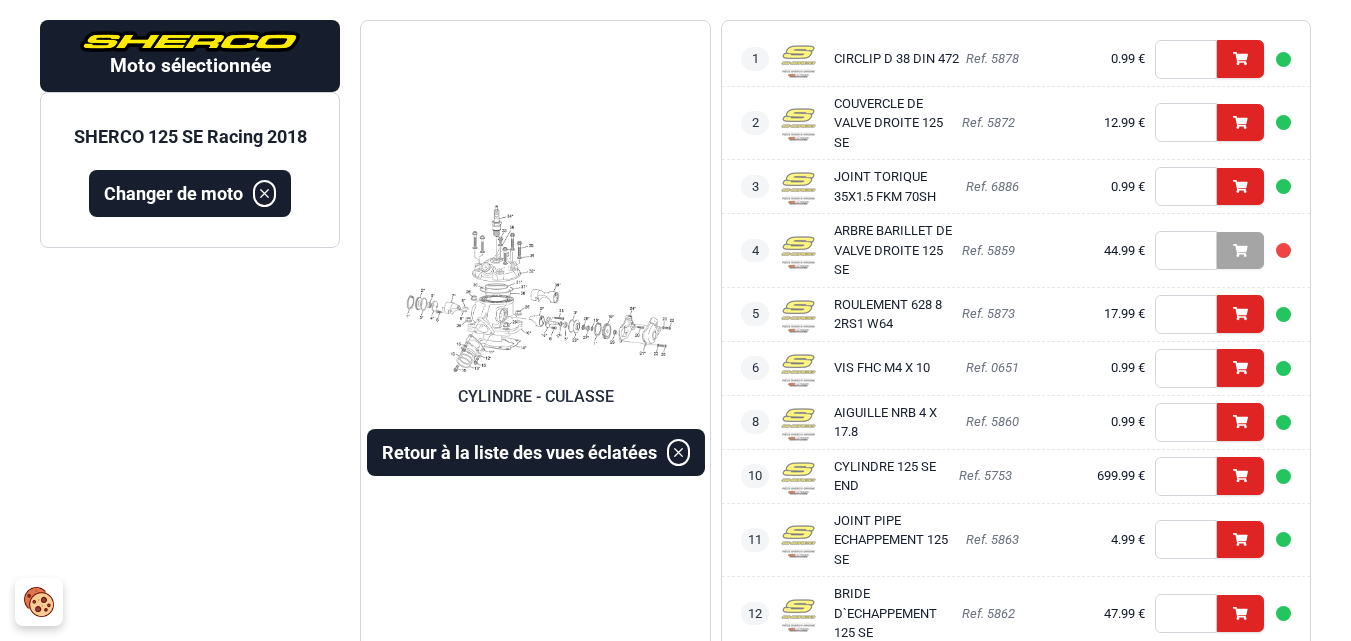 click at bounding box center (535, 289) 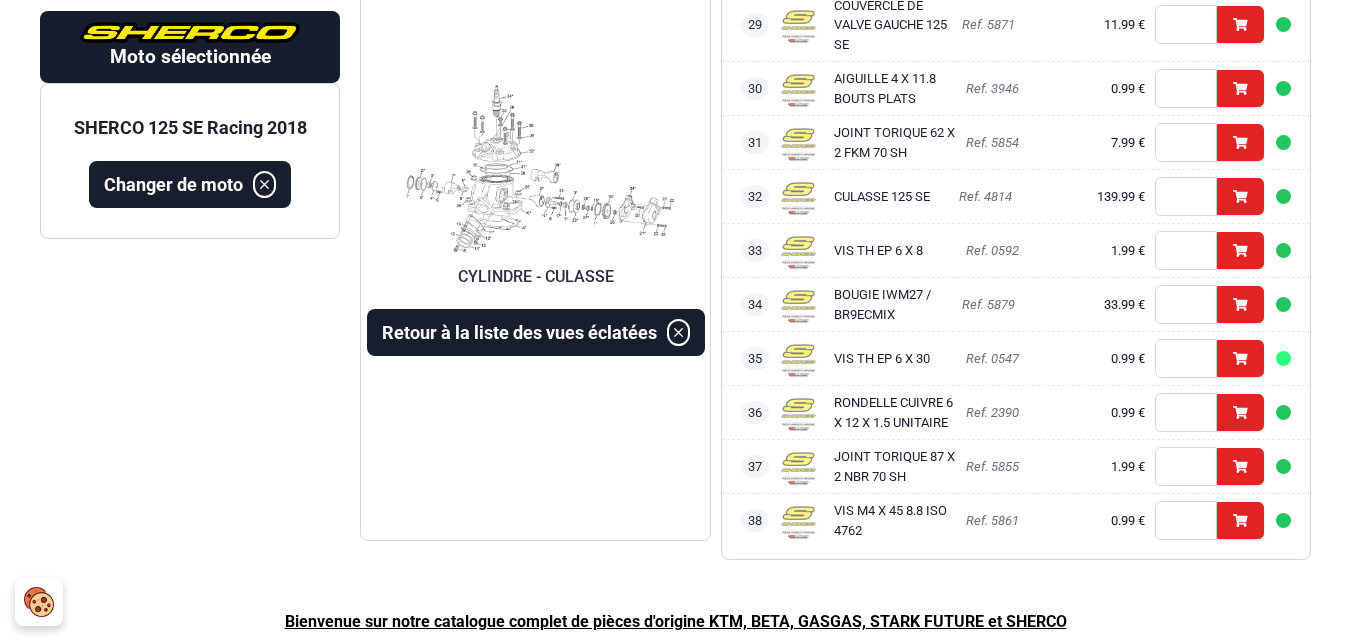 scroll, scrollTop: 2166, scrollLeft: 0, axis: vertical 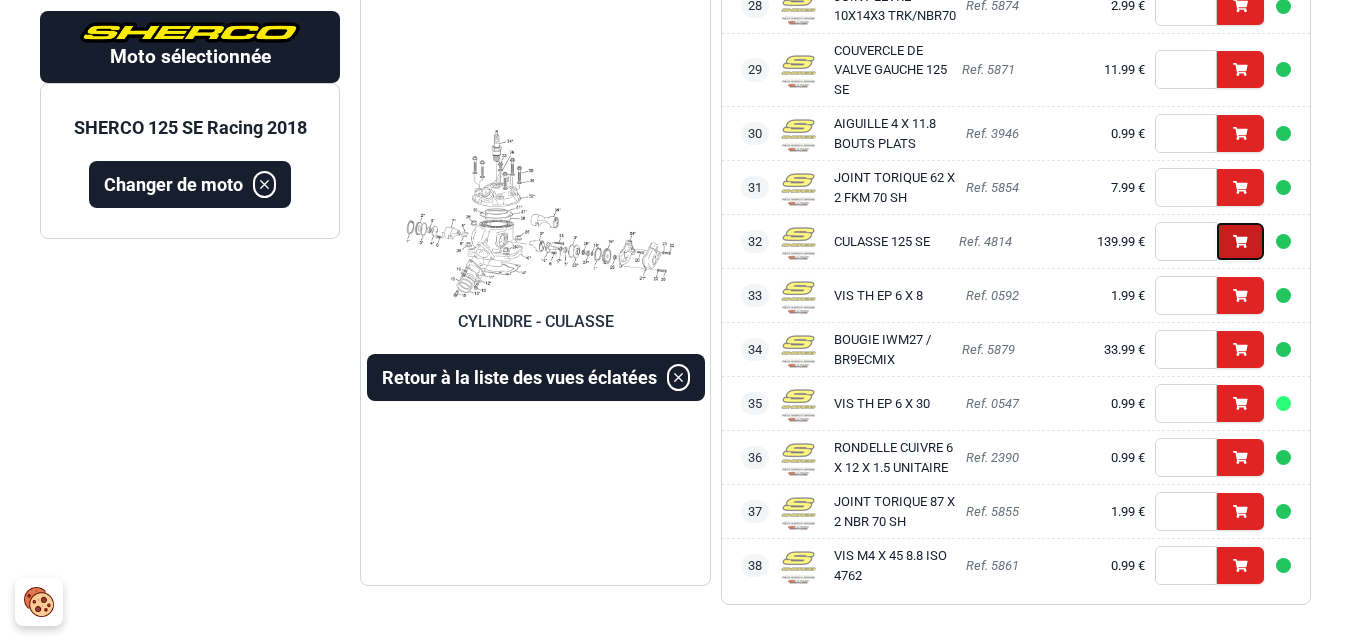 click on "Ajouter" at bounding box center [1240, 241] 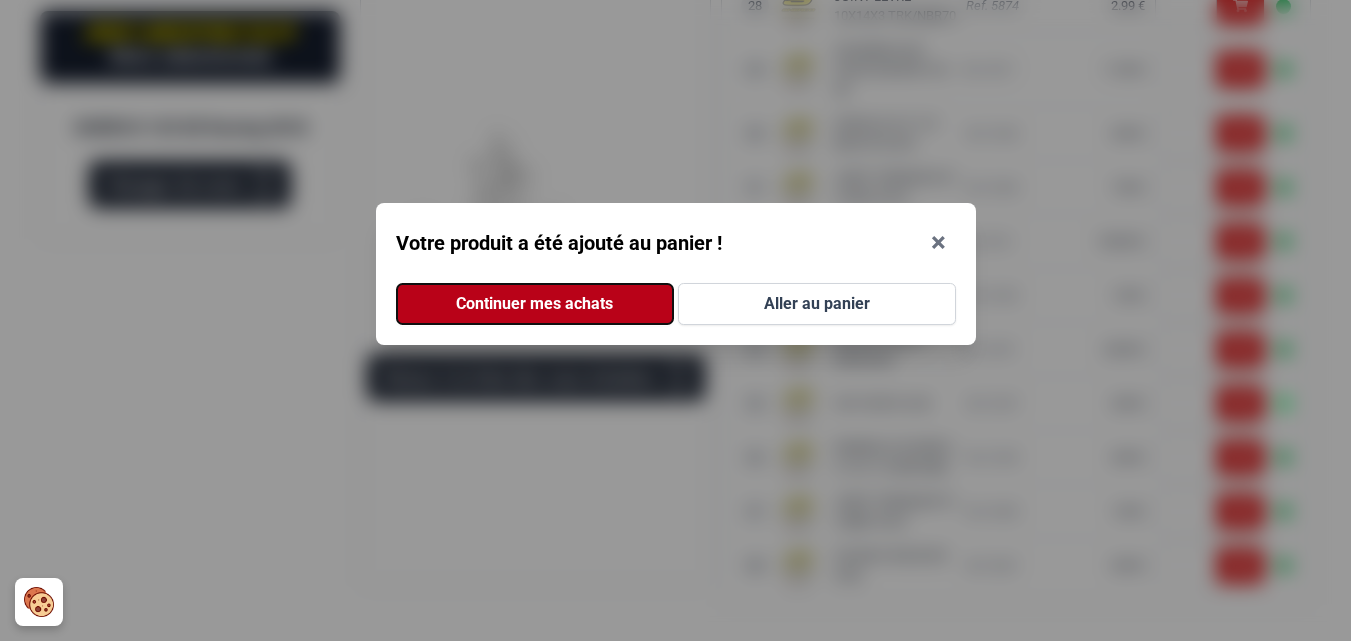 click on "Continuer mes achats" at bounding box center (535, 304) 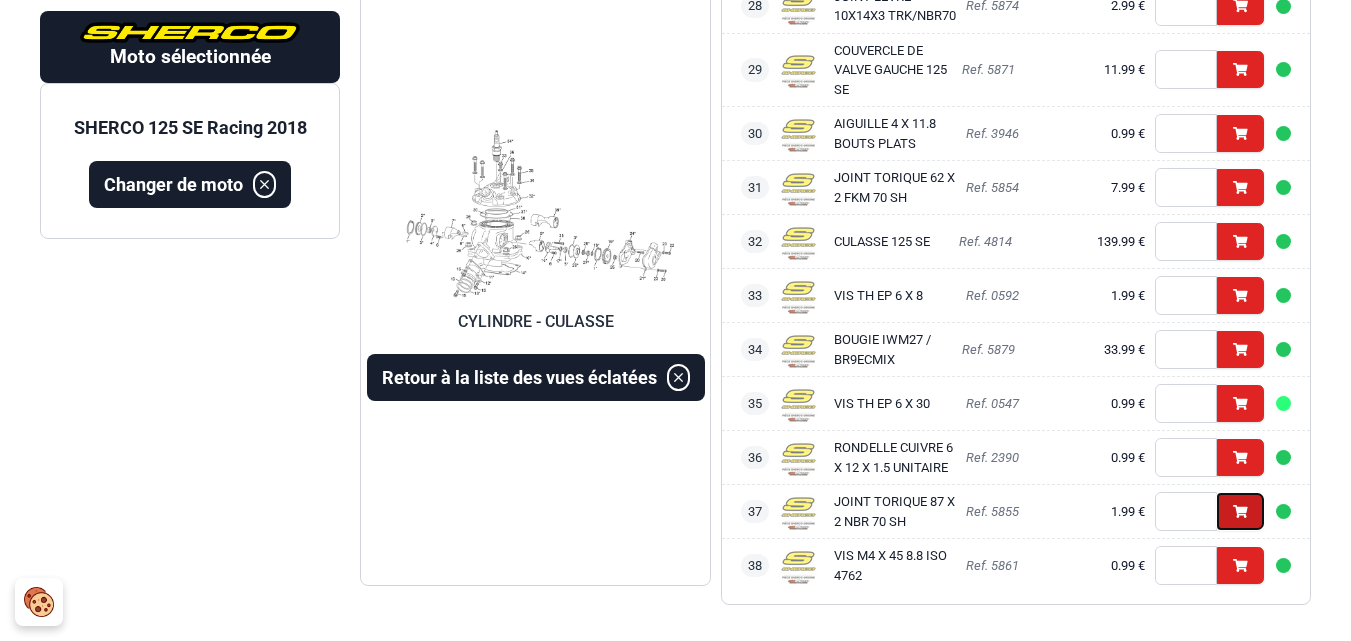 click 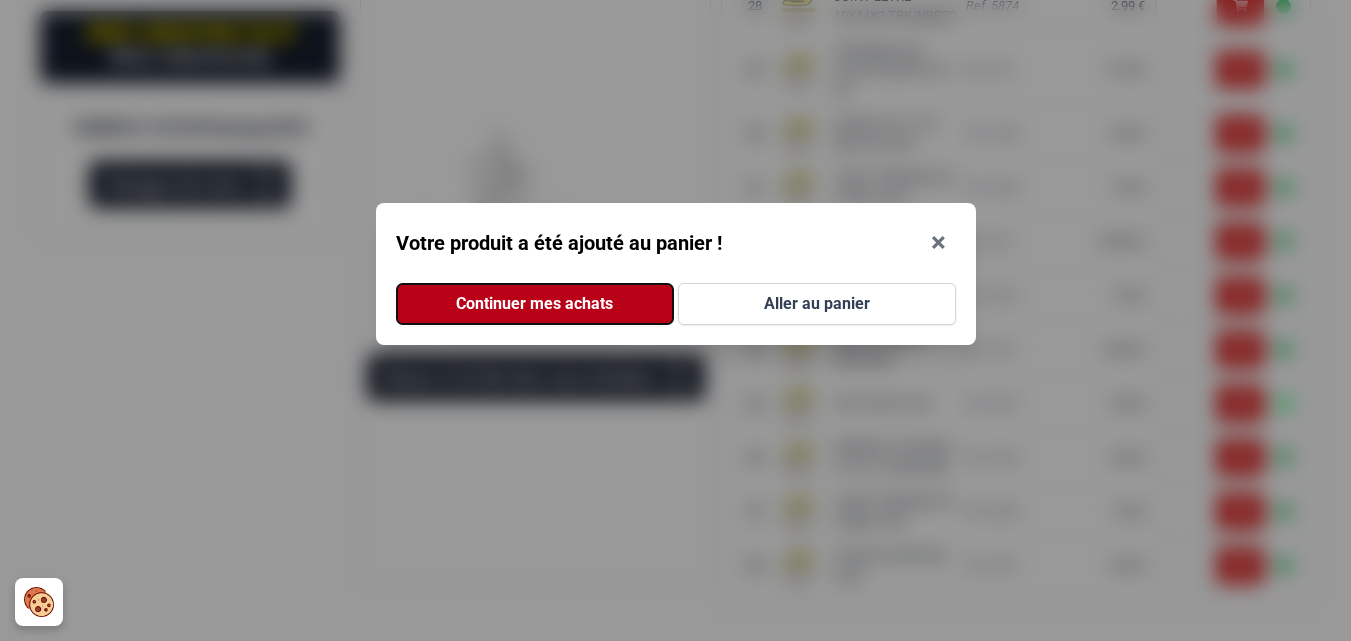 click on "Continuer mes achats" at bounding box center [535, 304] 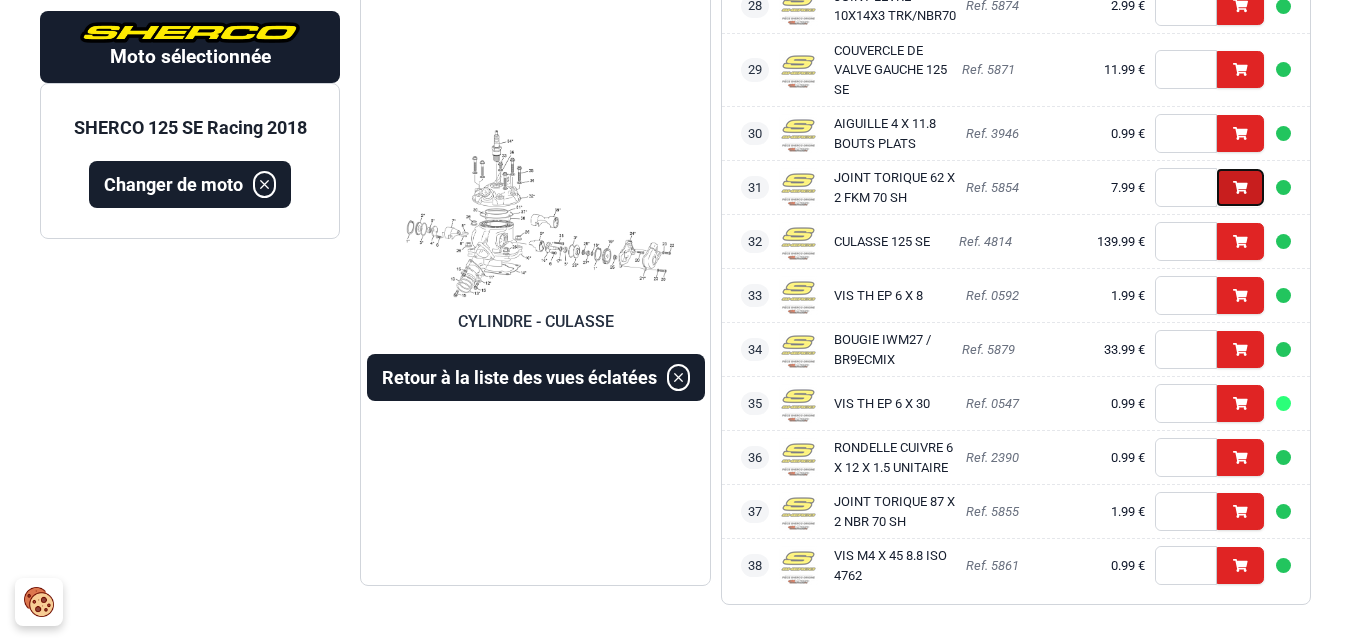 click 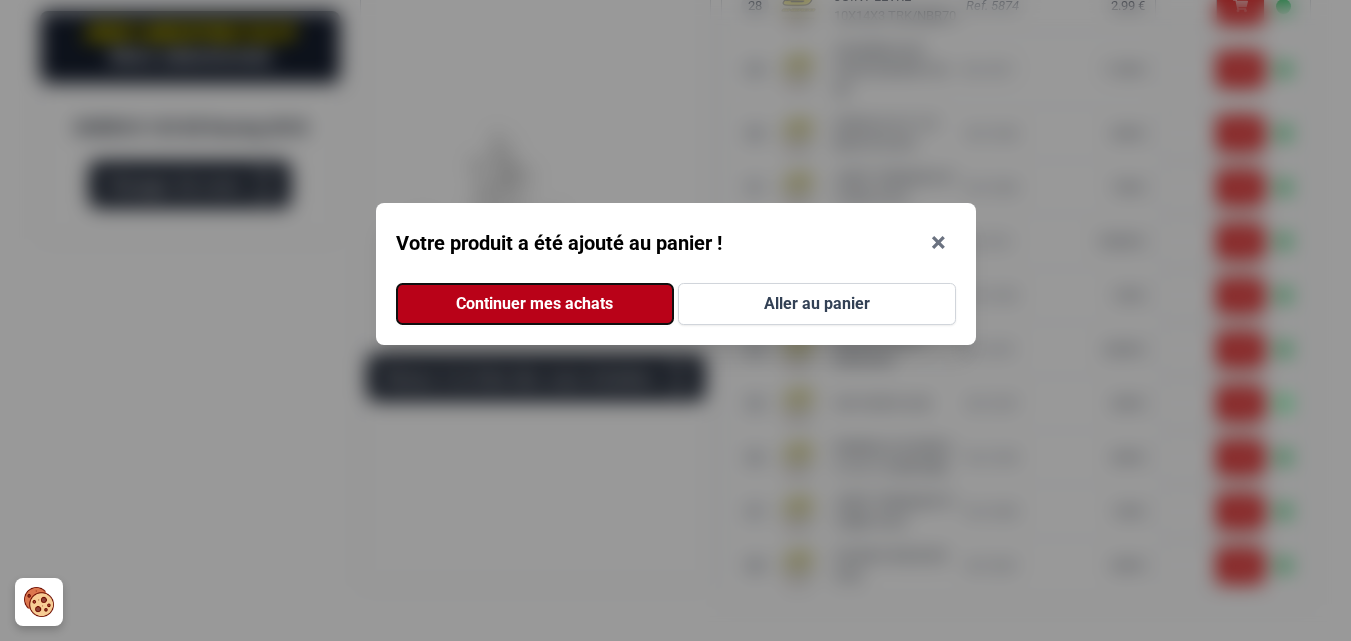 click on "Continuer mes achats" at bounding box center [535, 304] 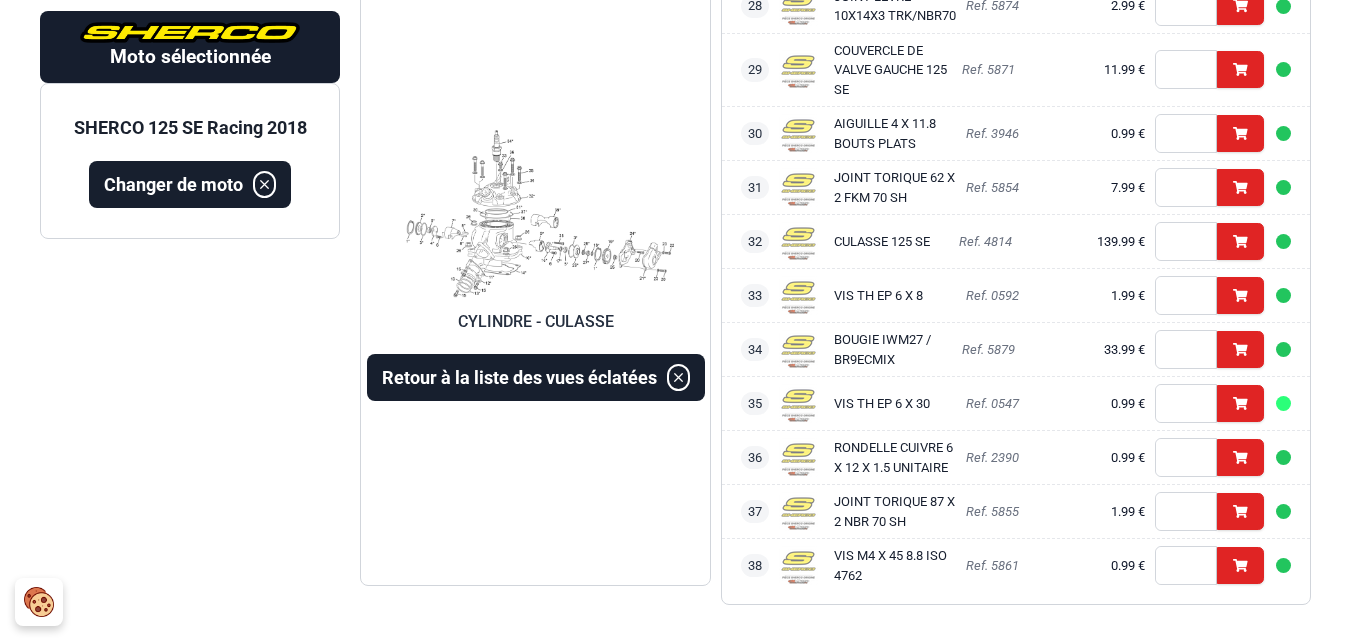 click at bounding box center (535, 213) 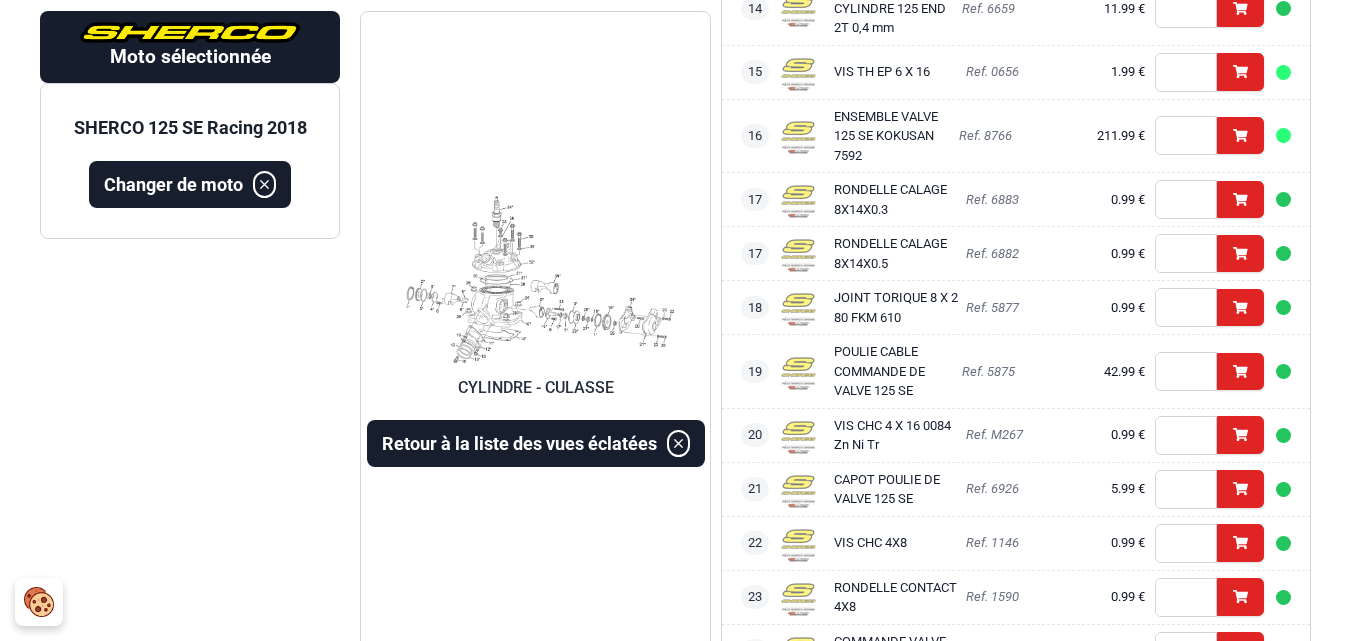 scroll, scrollTop: 1166, scrollLeft: 0, axis: vertical 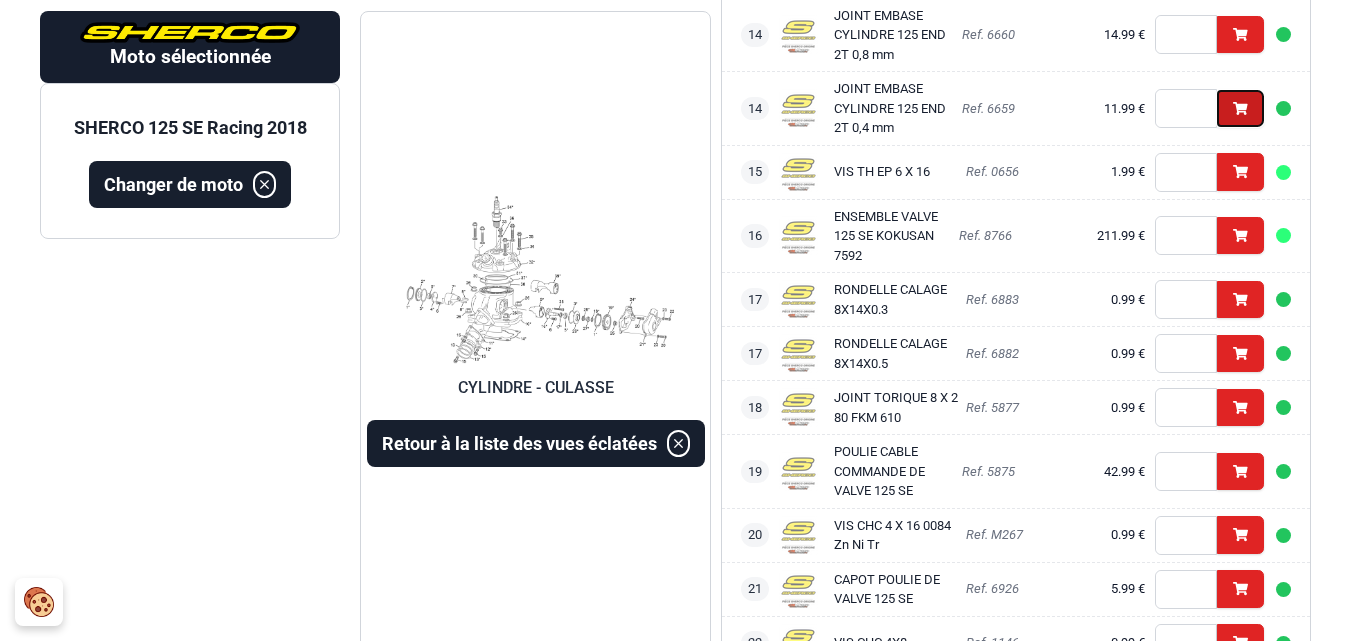 click on "Ajouter" at bounding box center (1240, 108) 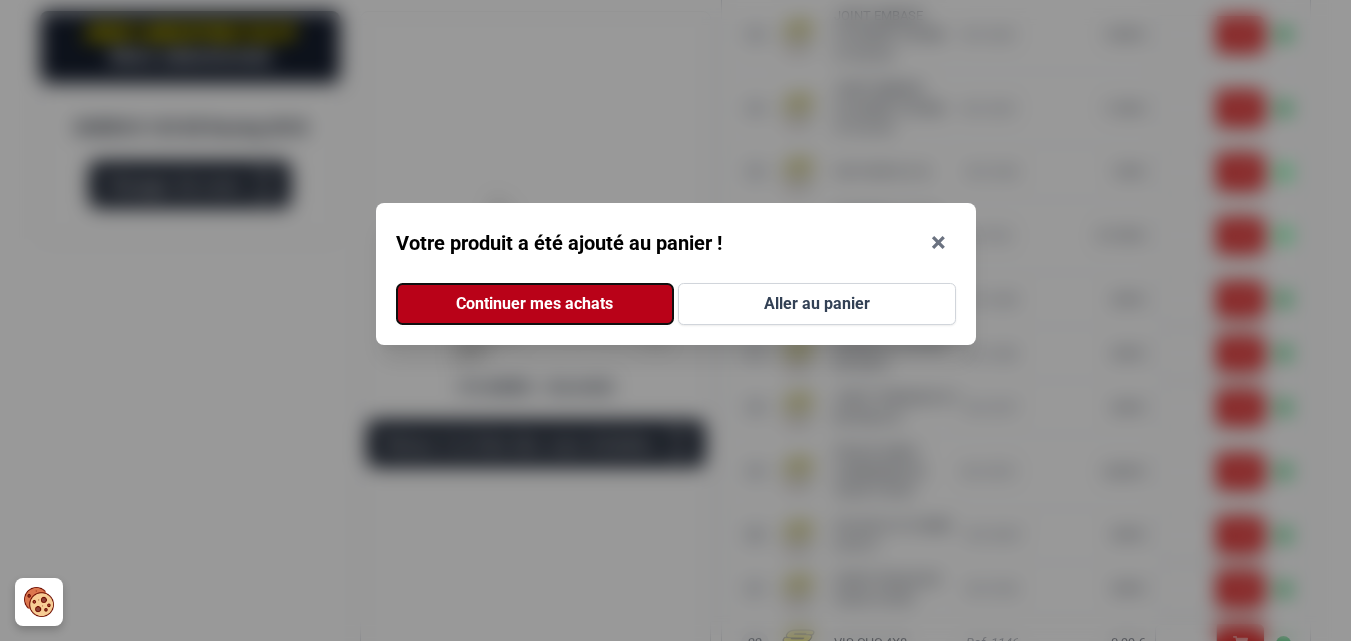 click on "Continuer mes achats" at bounding box center [535, 304] 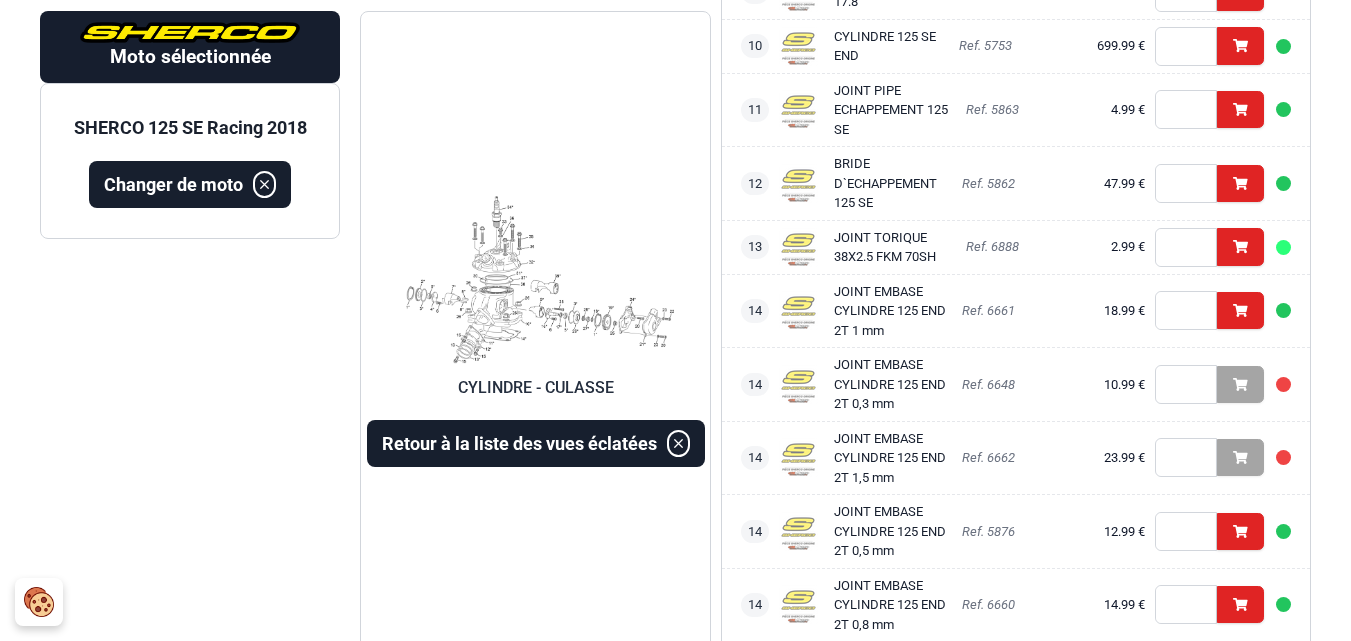 scroll, scrollTop: 566, scrollLeft: 0, axis: vertical 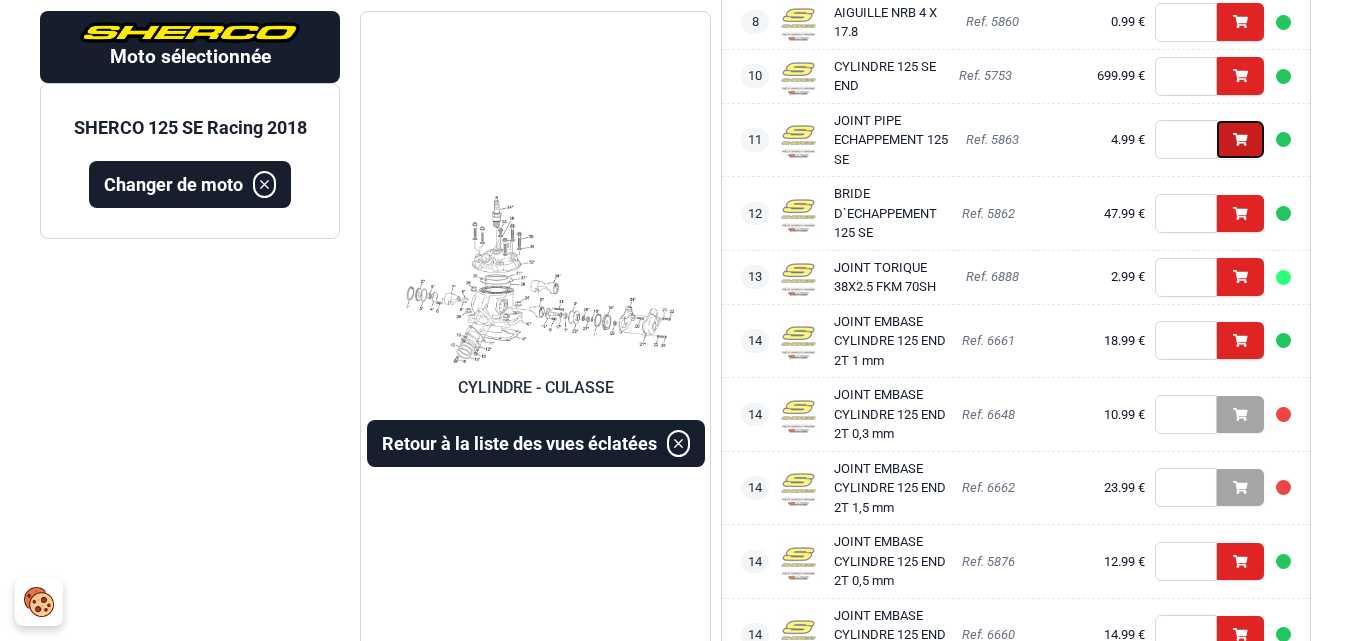 click on "Ajouter" at bounding box center (1240, 139) 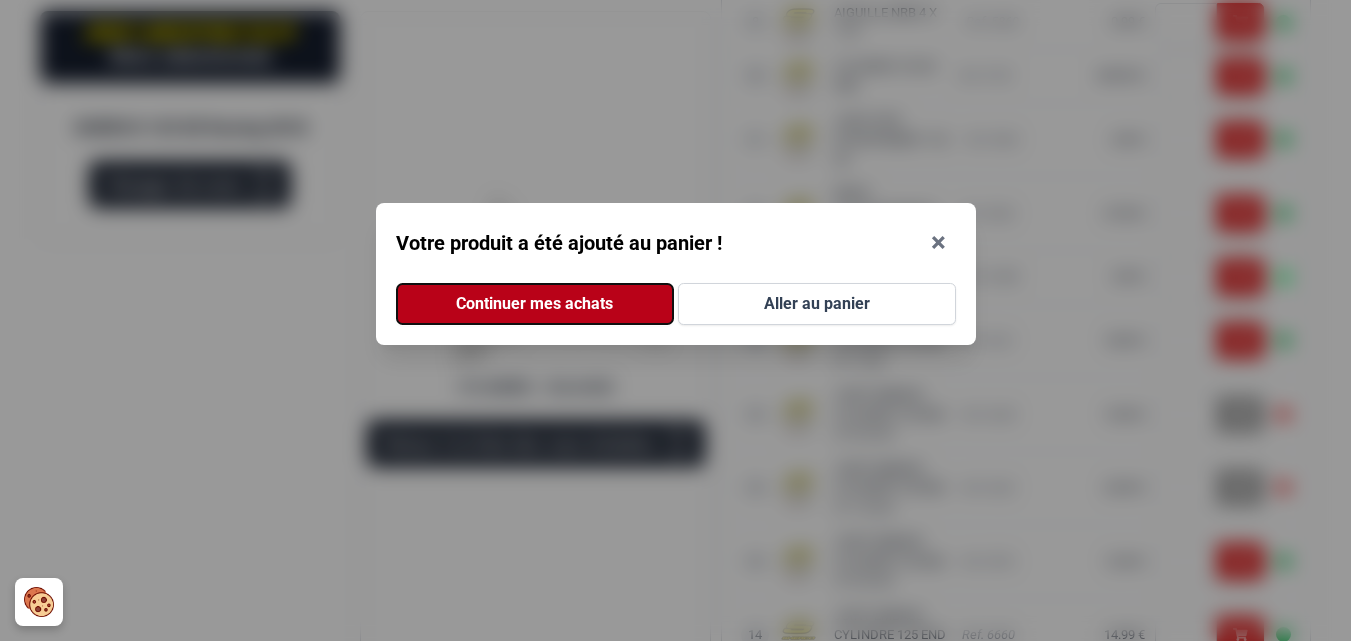 click on "Continuer mes achats" at bounding box center (535, 304) 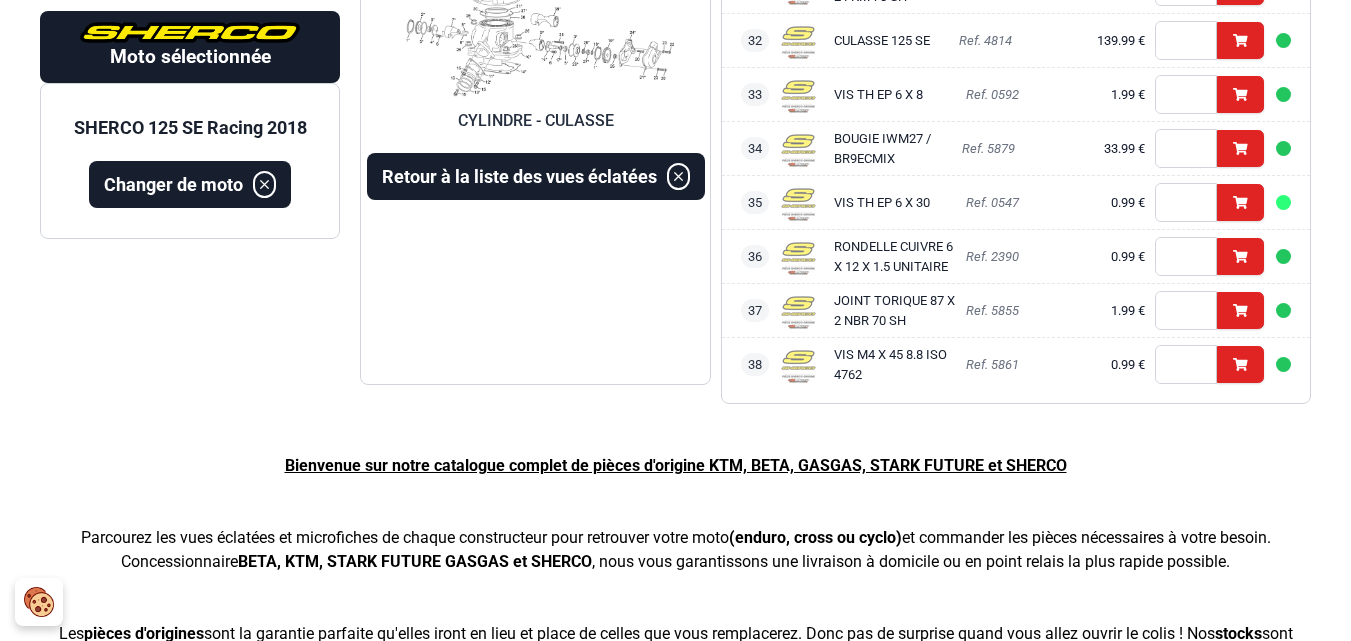 scroll, scrollTop: 2366, scrollLeft: 0, axis: vertical 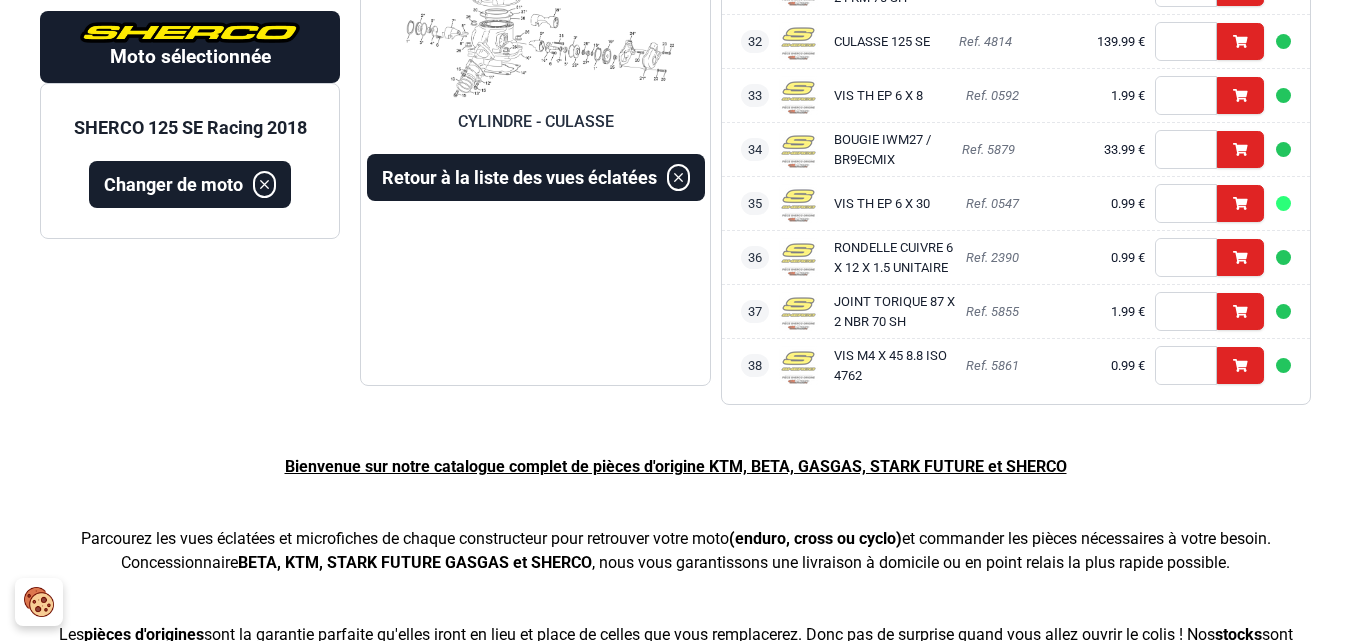 click on "*" at bounding box center (1186, 257) 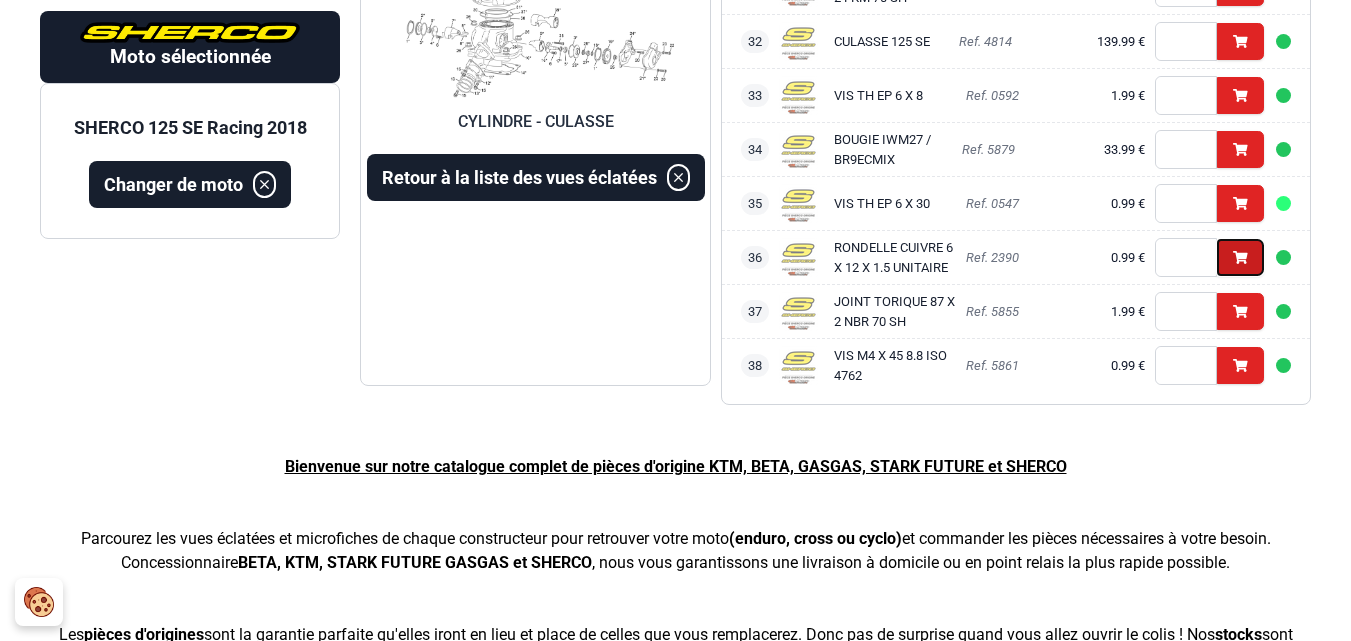 click 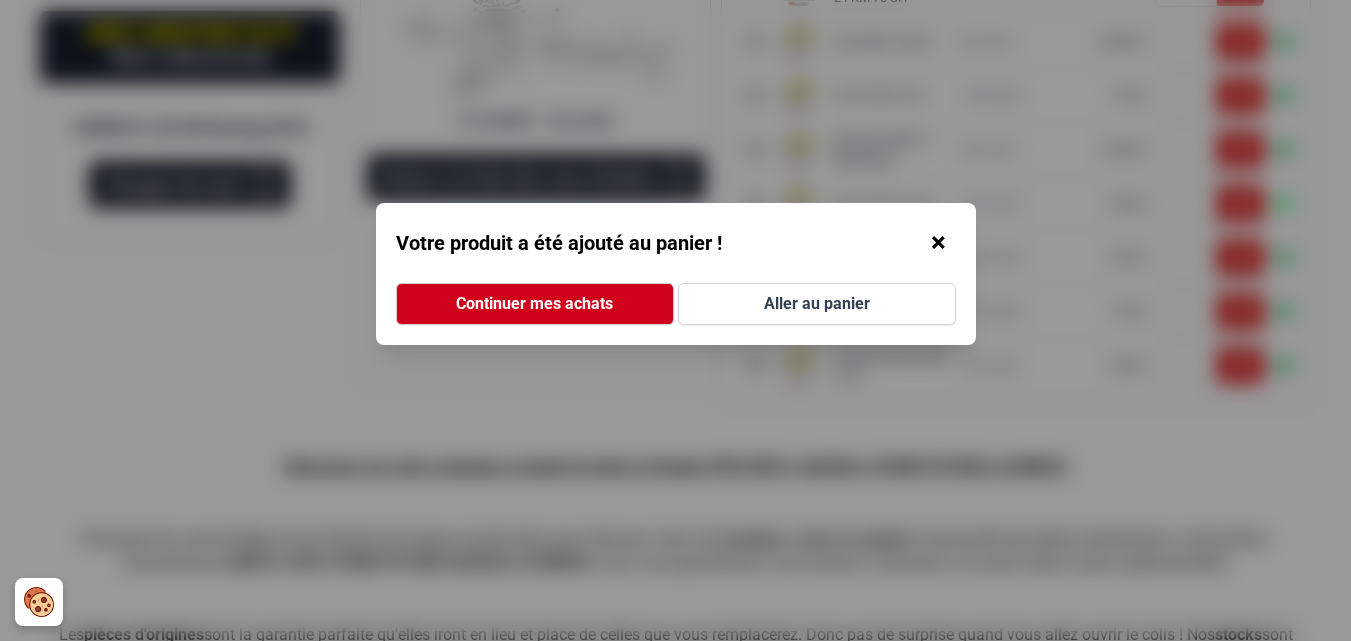 click on "×" at bounding box center (938, 243) 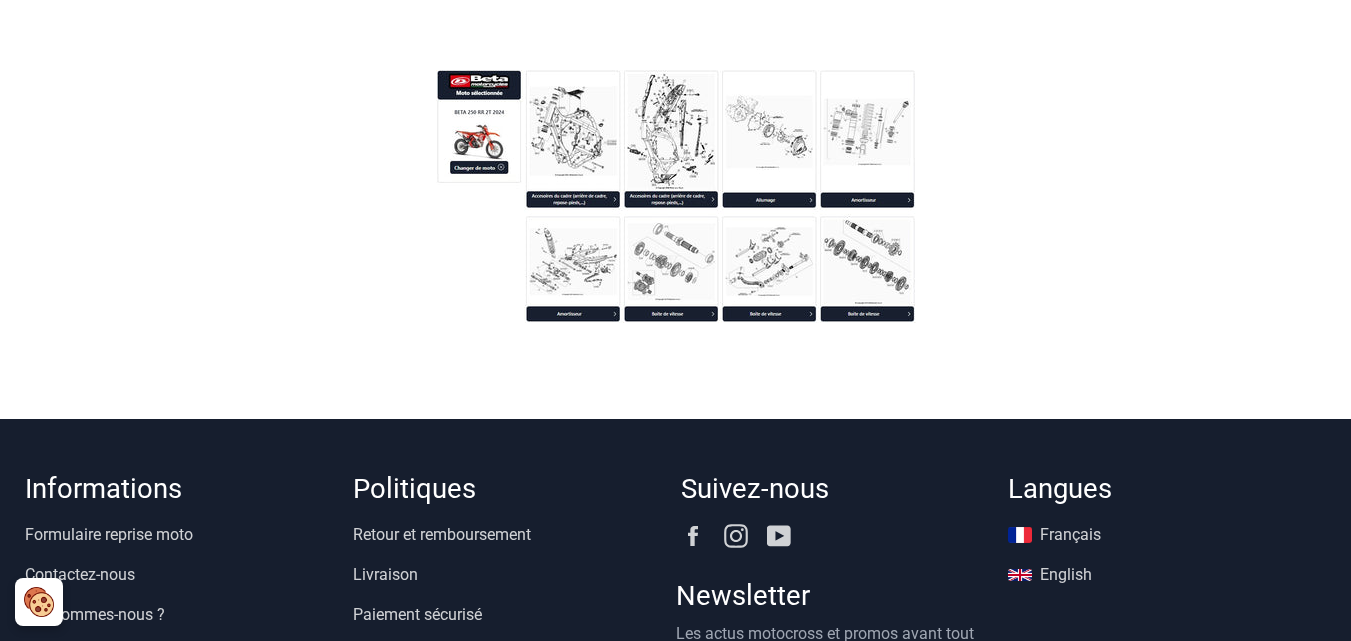scroll, scrollTop: 3050, scrollLeft: 0, axis: vertical 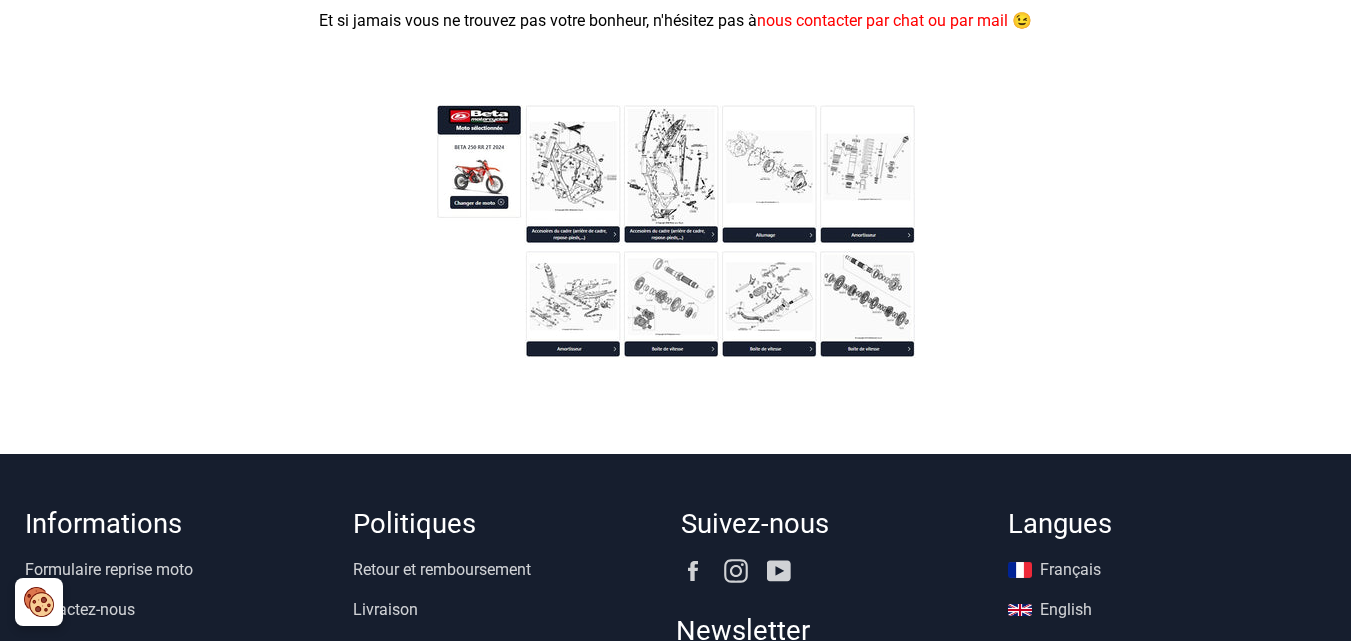 click at bounding box center (676, 231) 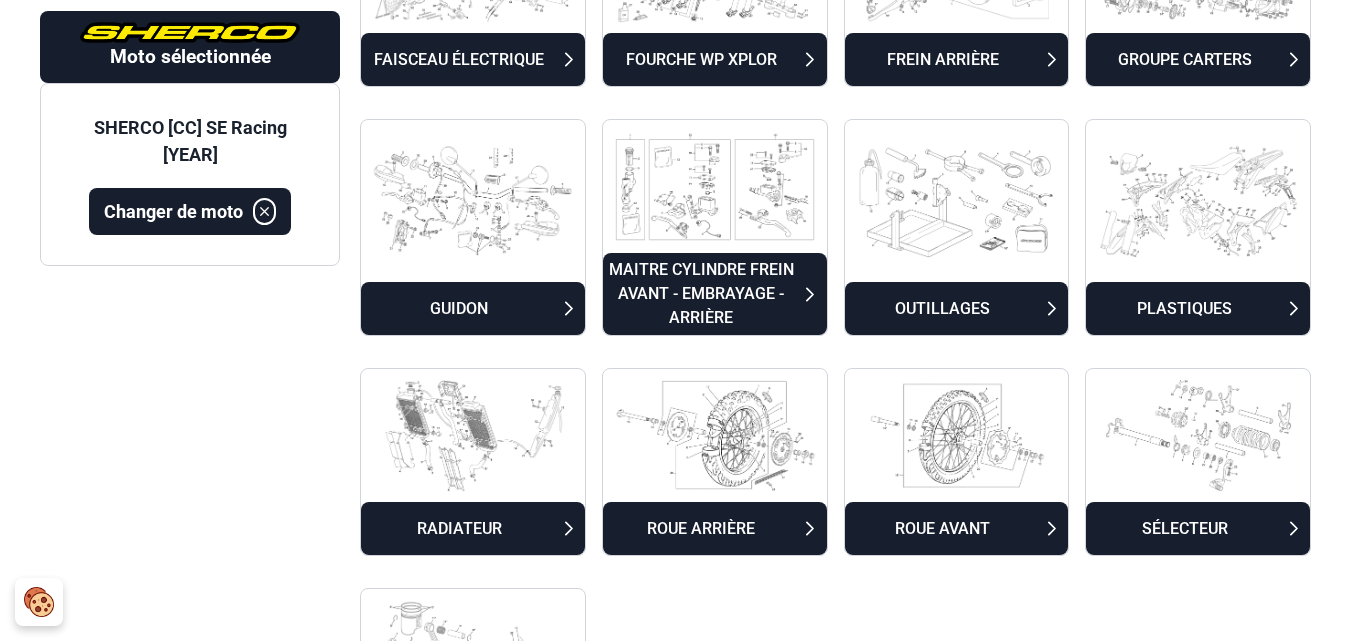 scroll, scrollTop: 950, scrollLeft: 0, axis: vertical 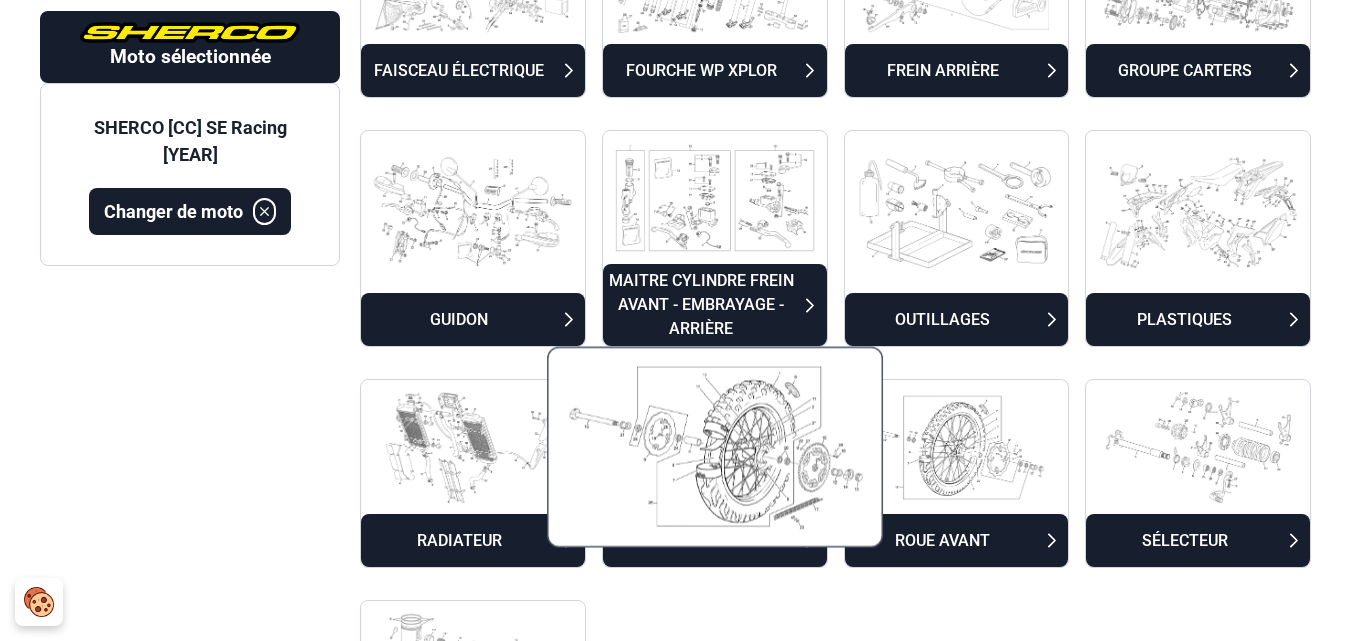 click at bounding box center [715, 447] 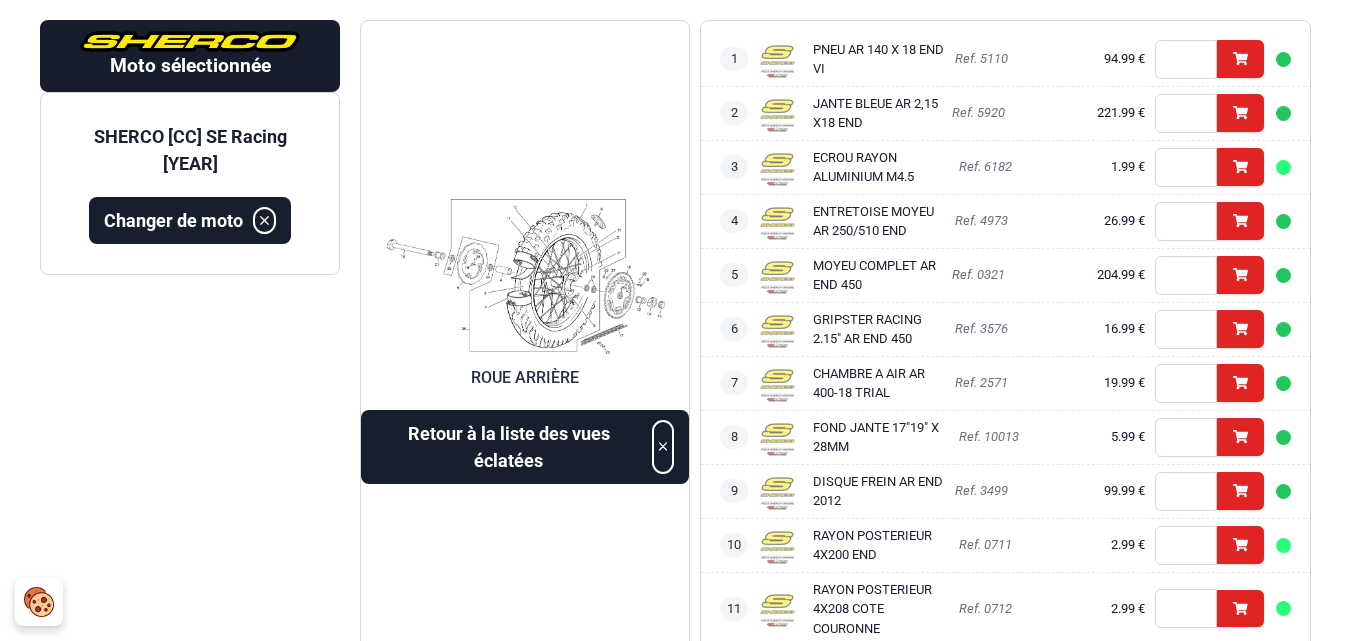 click at bounding box center [525, 276] 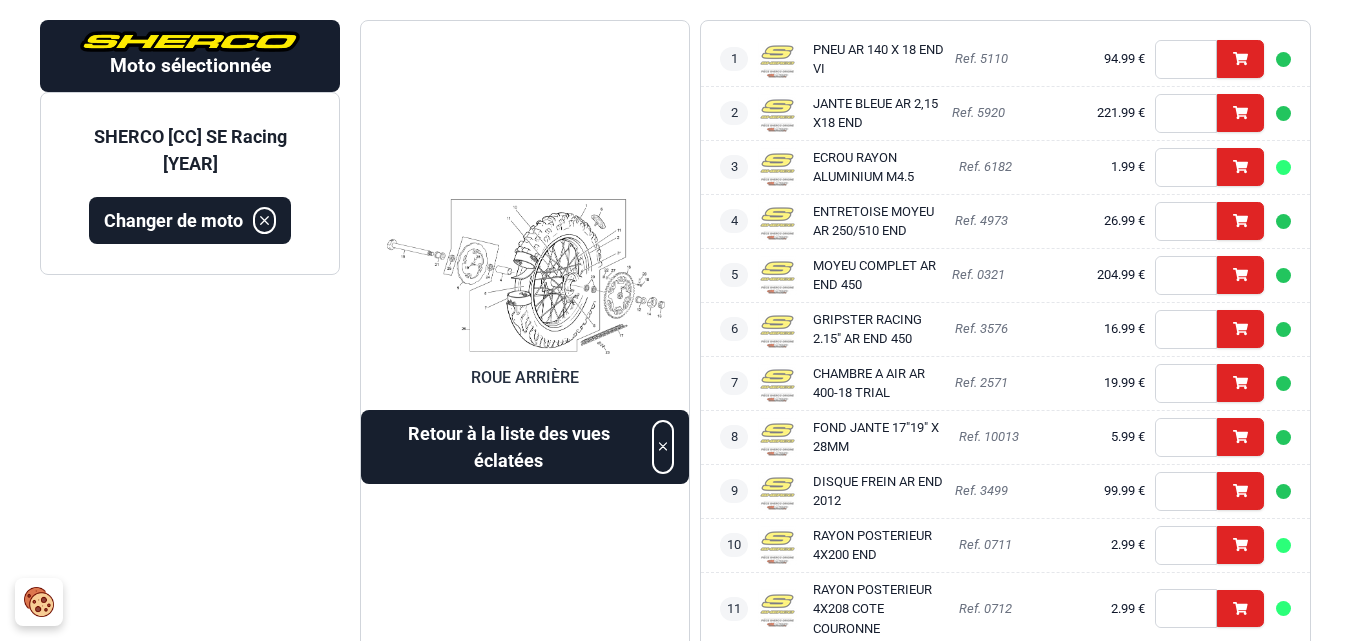 scroll, scrollTop: 950, scrollLeft: 0, axis: vertical 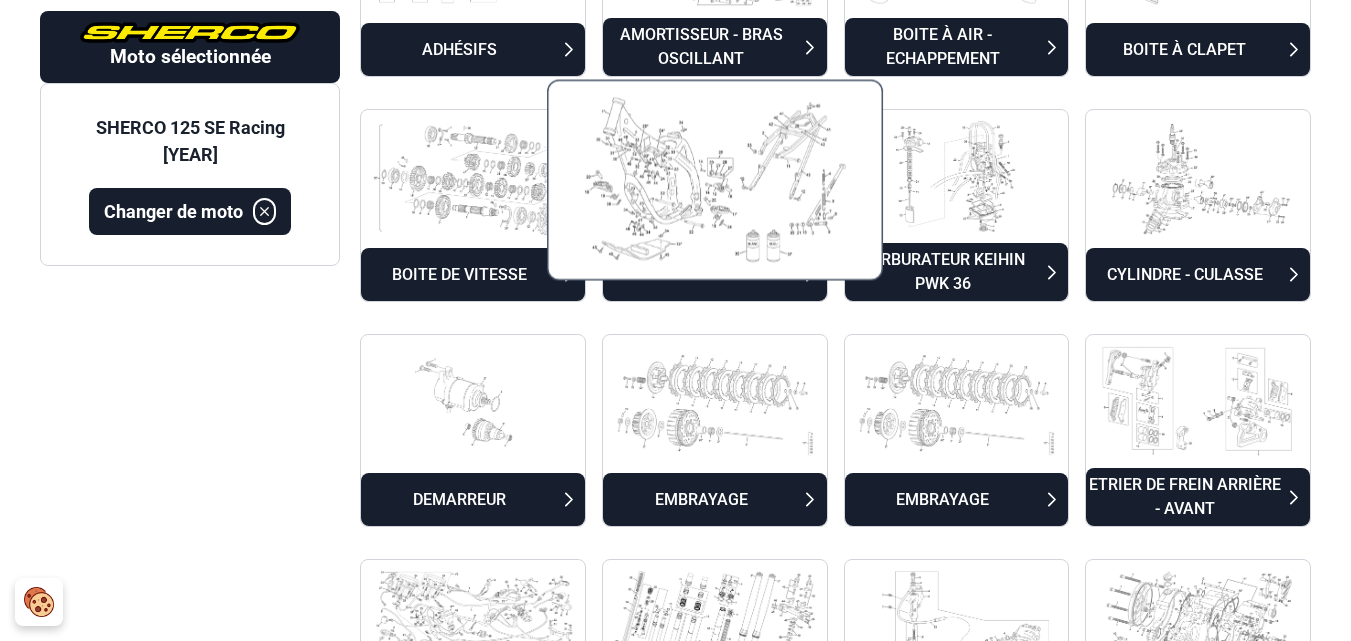click at bounding box center (715, 179) 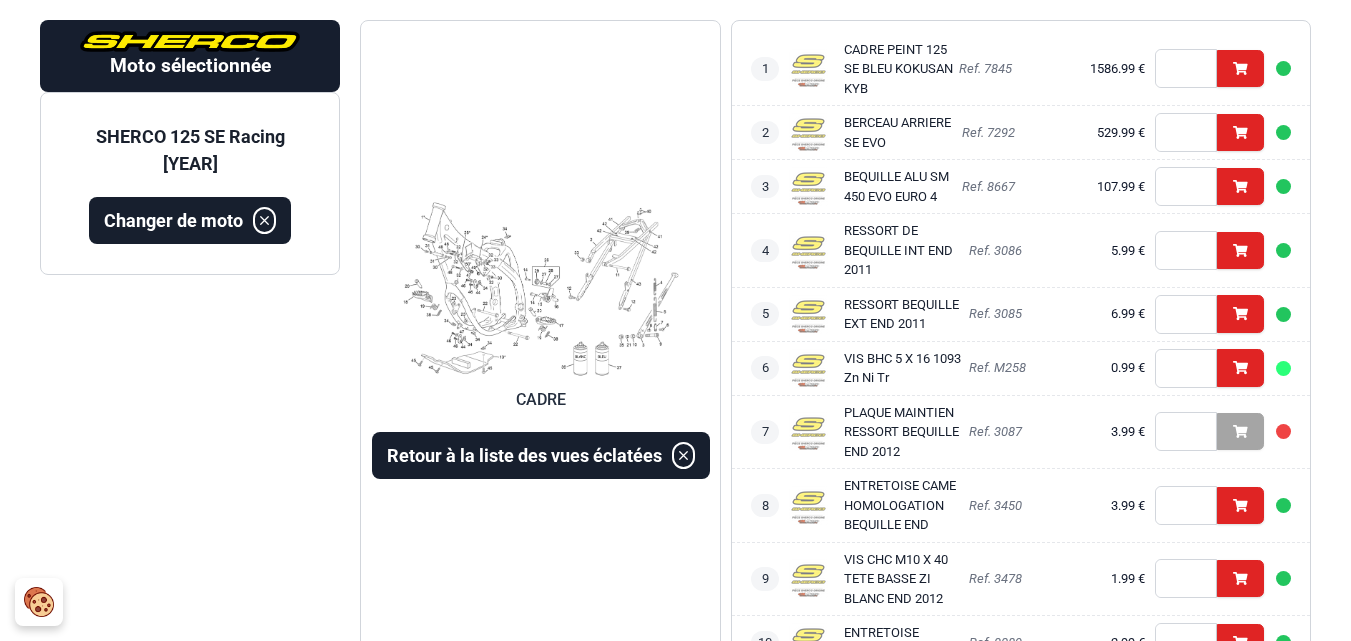 click at bounding box center (540, 289) 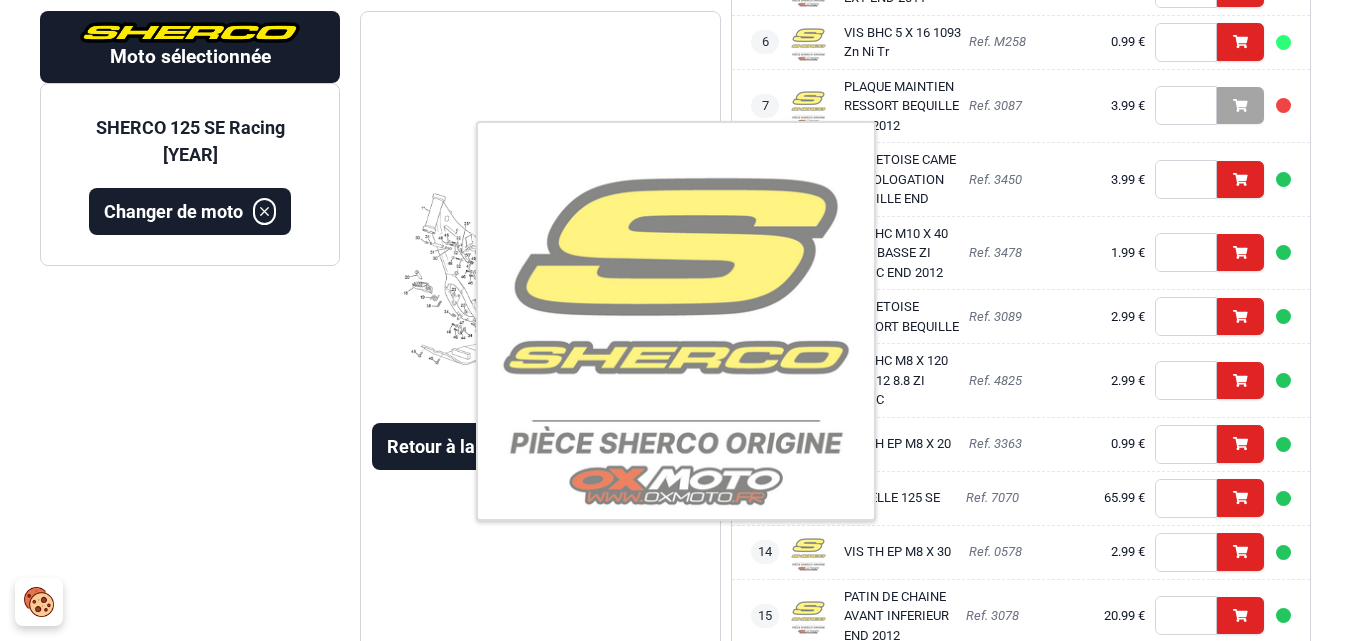 scroll, scrollTop: 566, scrollLeft: 0, axis: vertical 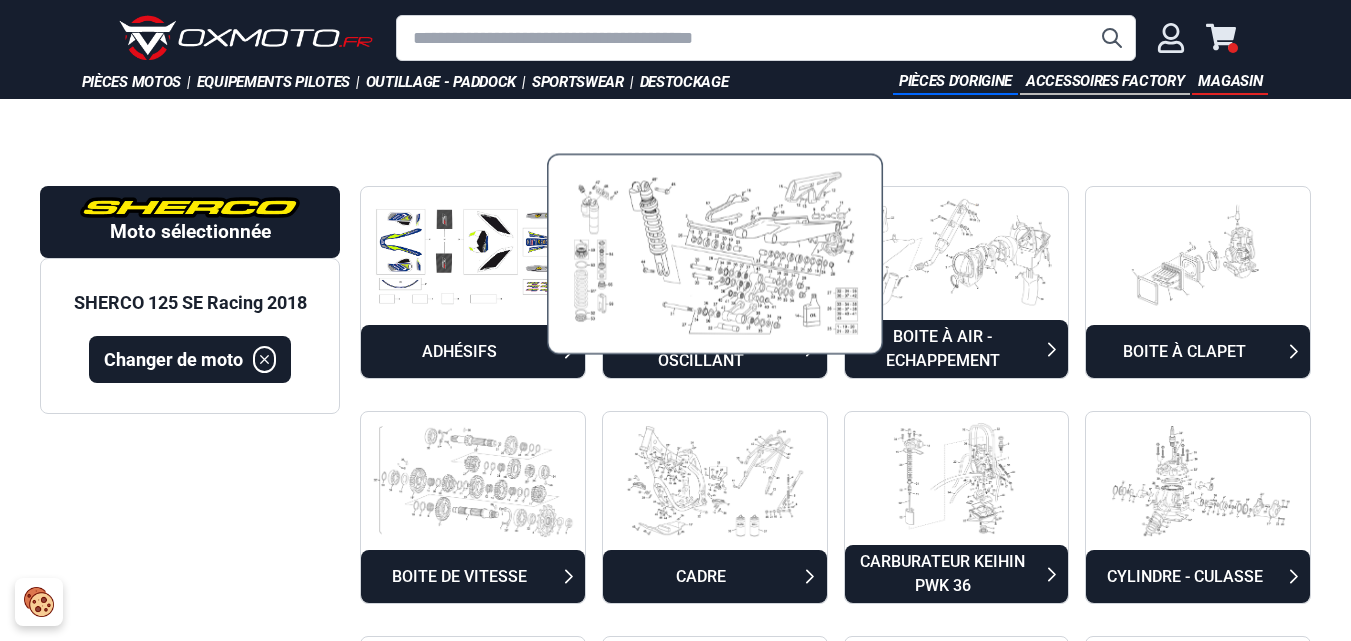 click at bounding box center [715, 253] 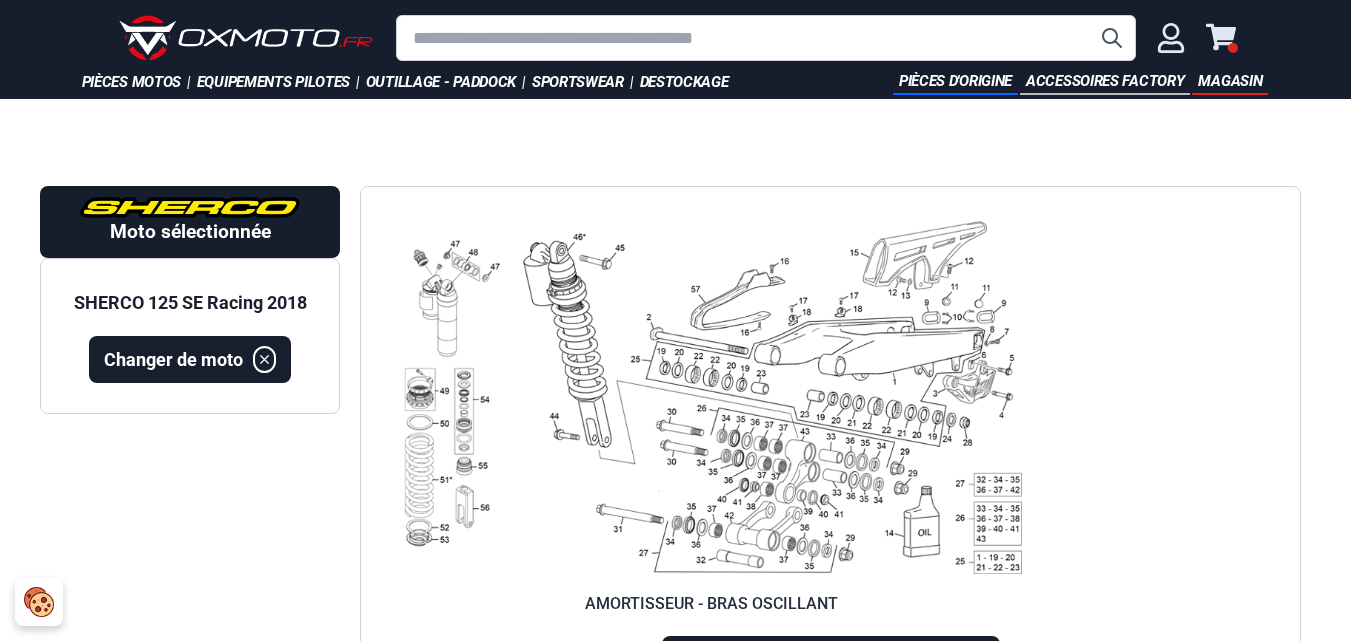 scroll, scrollTop: 166, scrollLeft: 0, axis: vertical 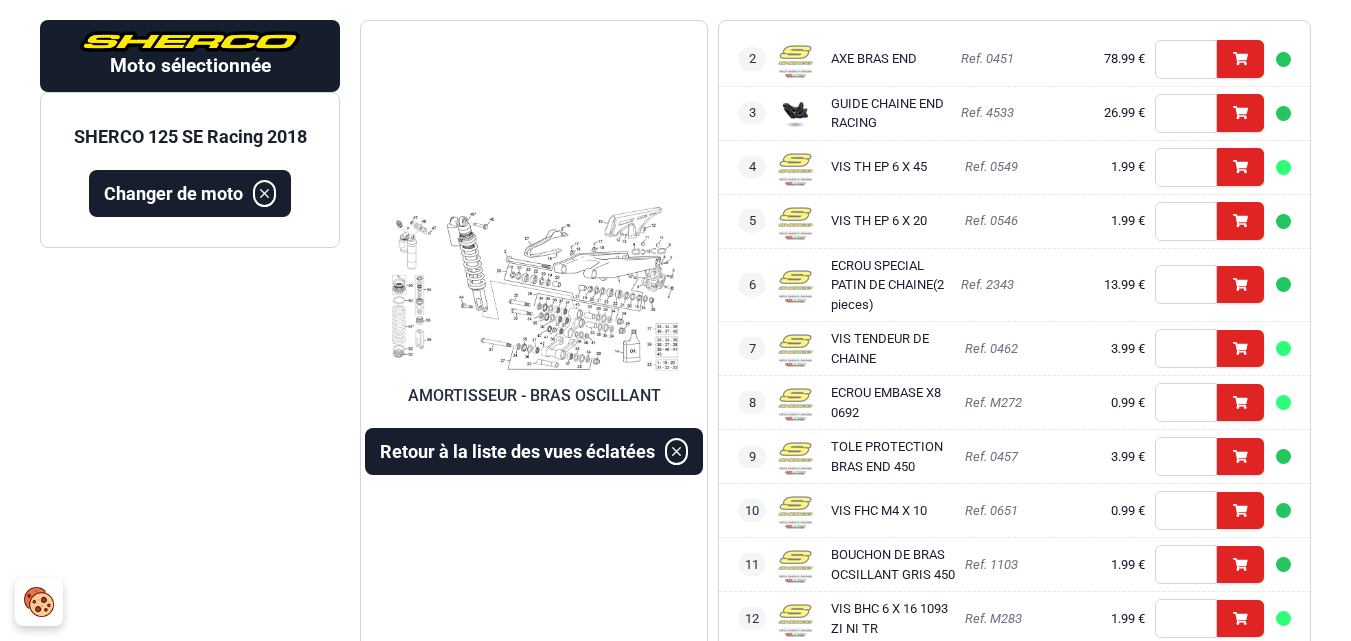 click at bounding box center (534, 290) 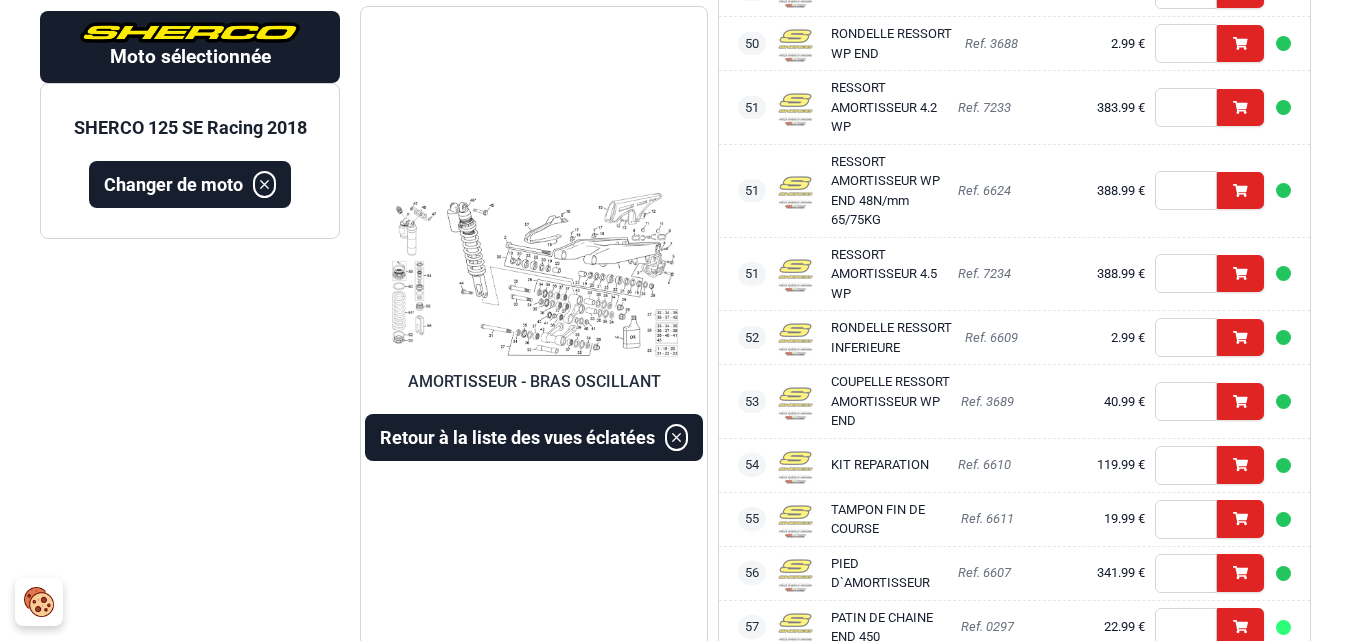 scroll, scrollTop: 3266, scrollLeft: 0, axis: vertical 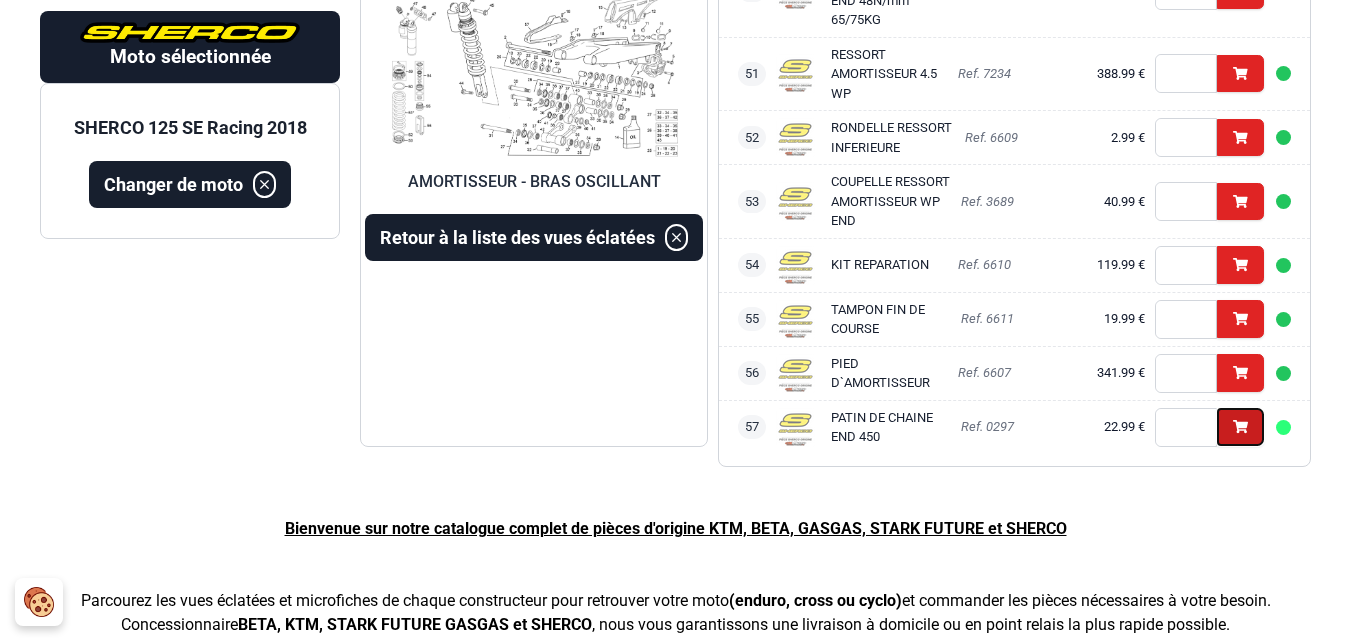 click on "Ajouter" at bounding box center [1240, 426] 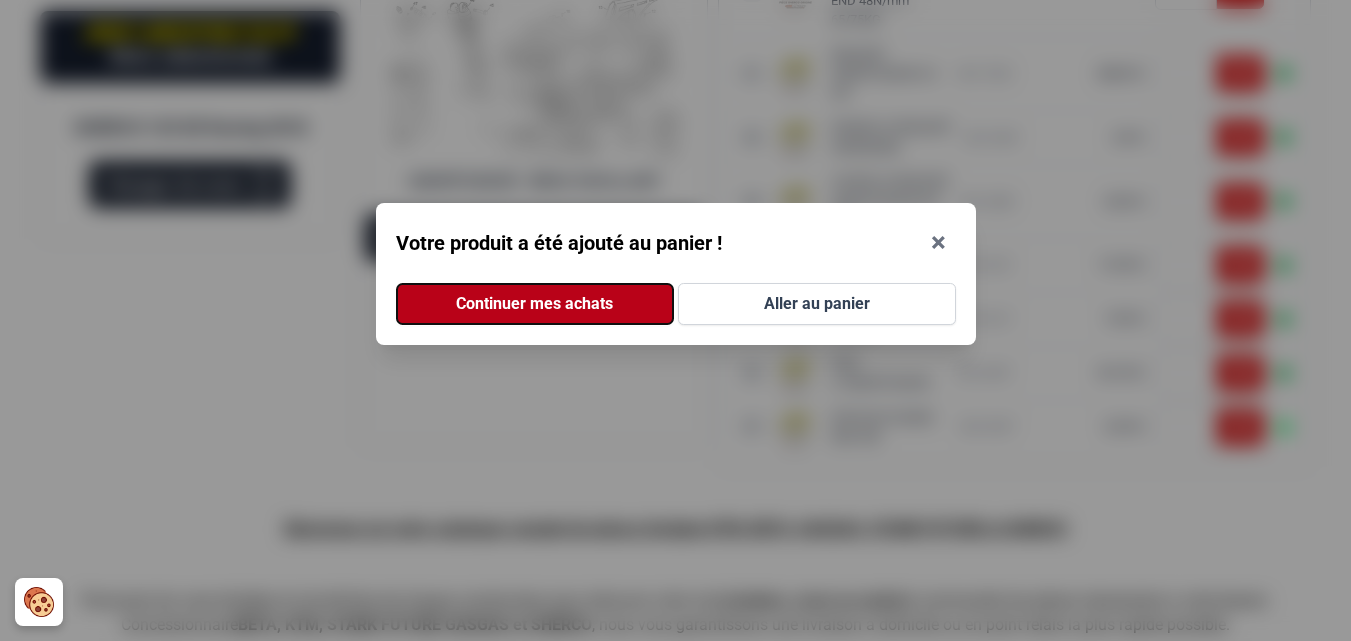 click on "Continuer mes achats" at bounding box center [535, 304] 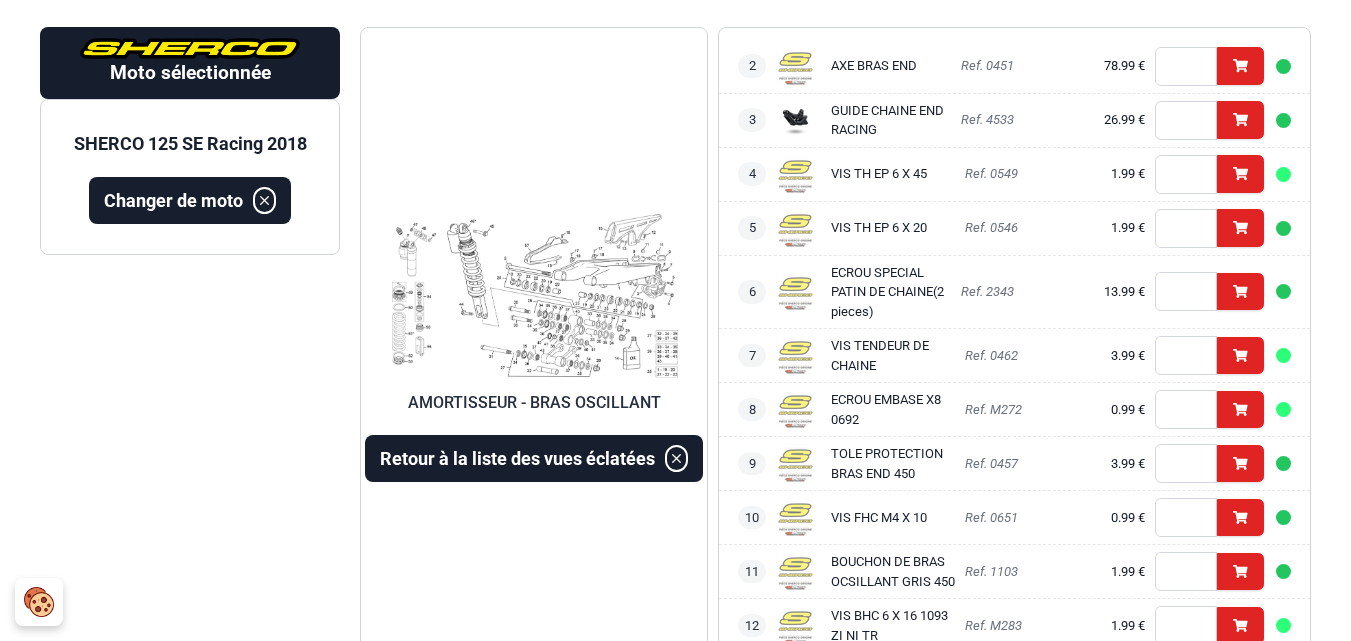 scroll, scrollTop: 0, scrollLeft: 0, axis: both 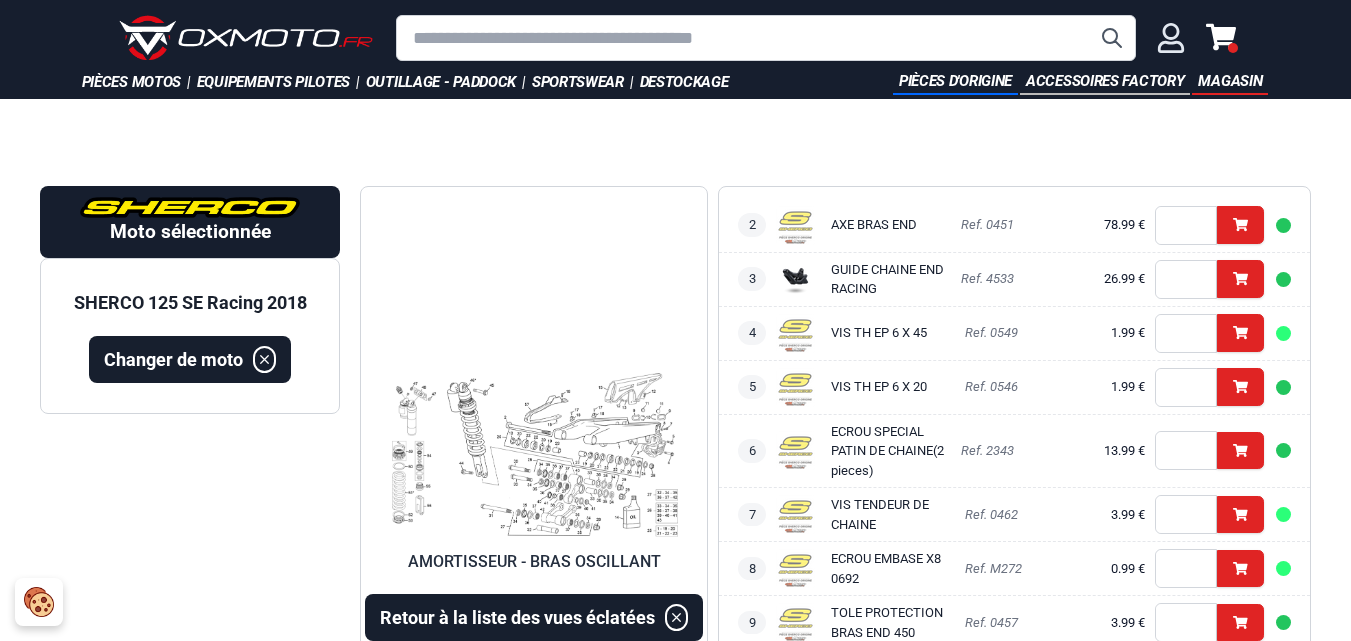 click at bounding box center (1233, 48) 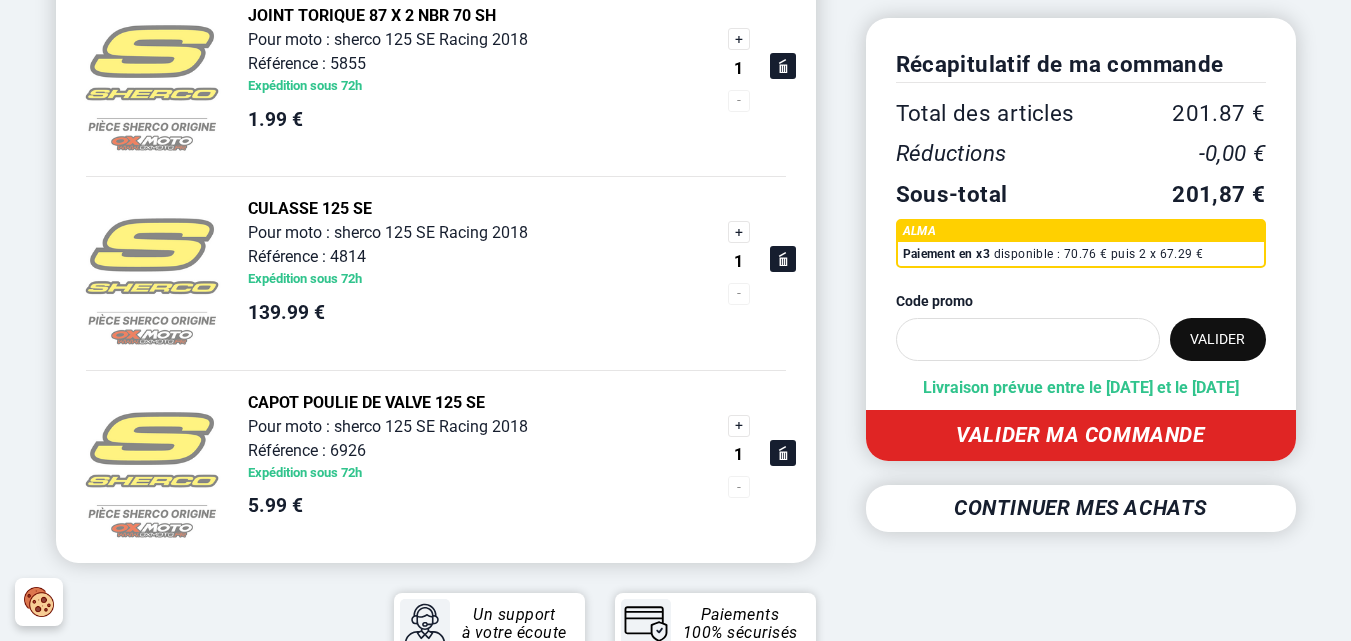 scroll, scrollTop: 700, scrollLeft: 0, axis: vertical 